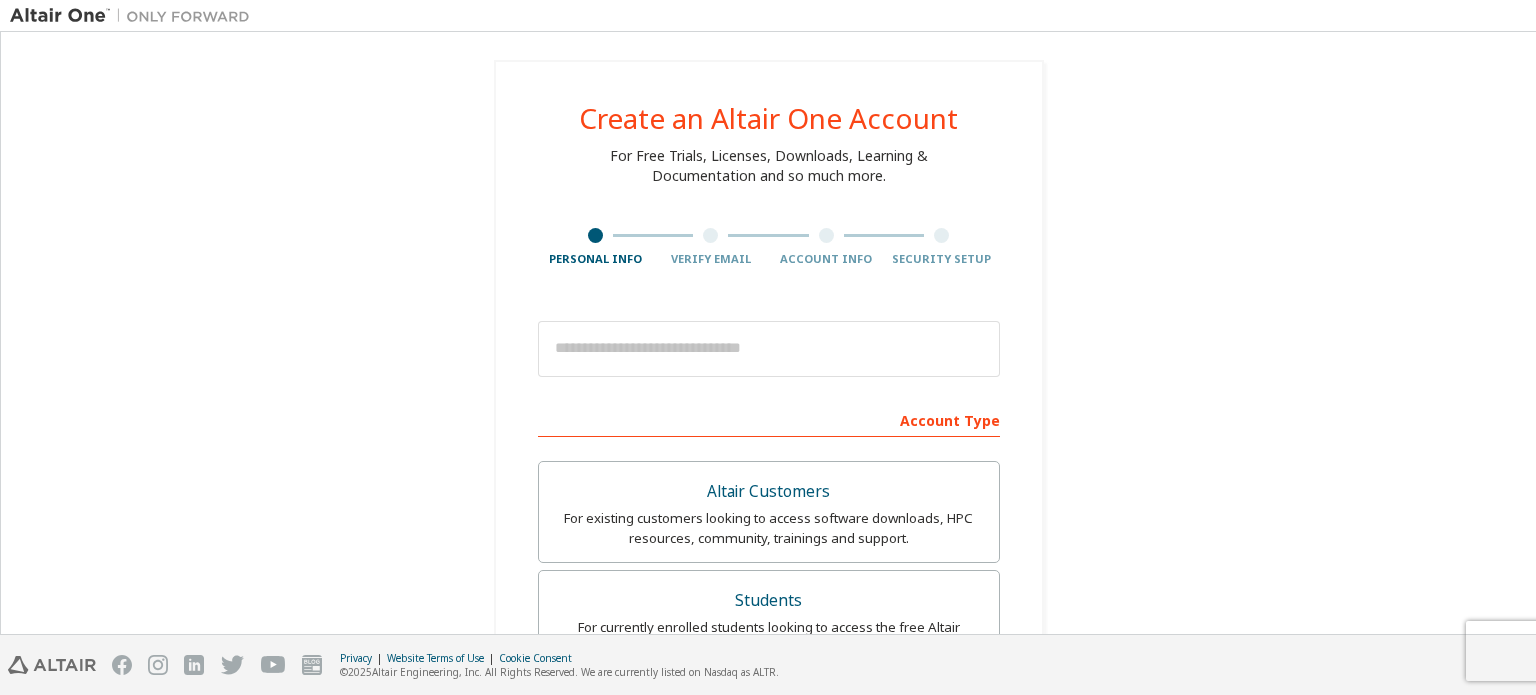 scroll, scrollTop: 0, scrollLeft: 0, axis: both 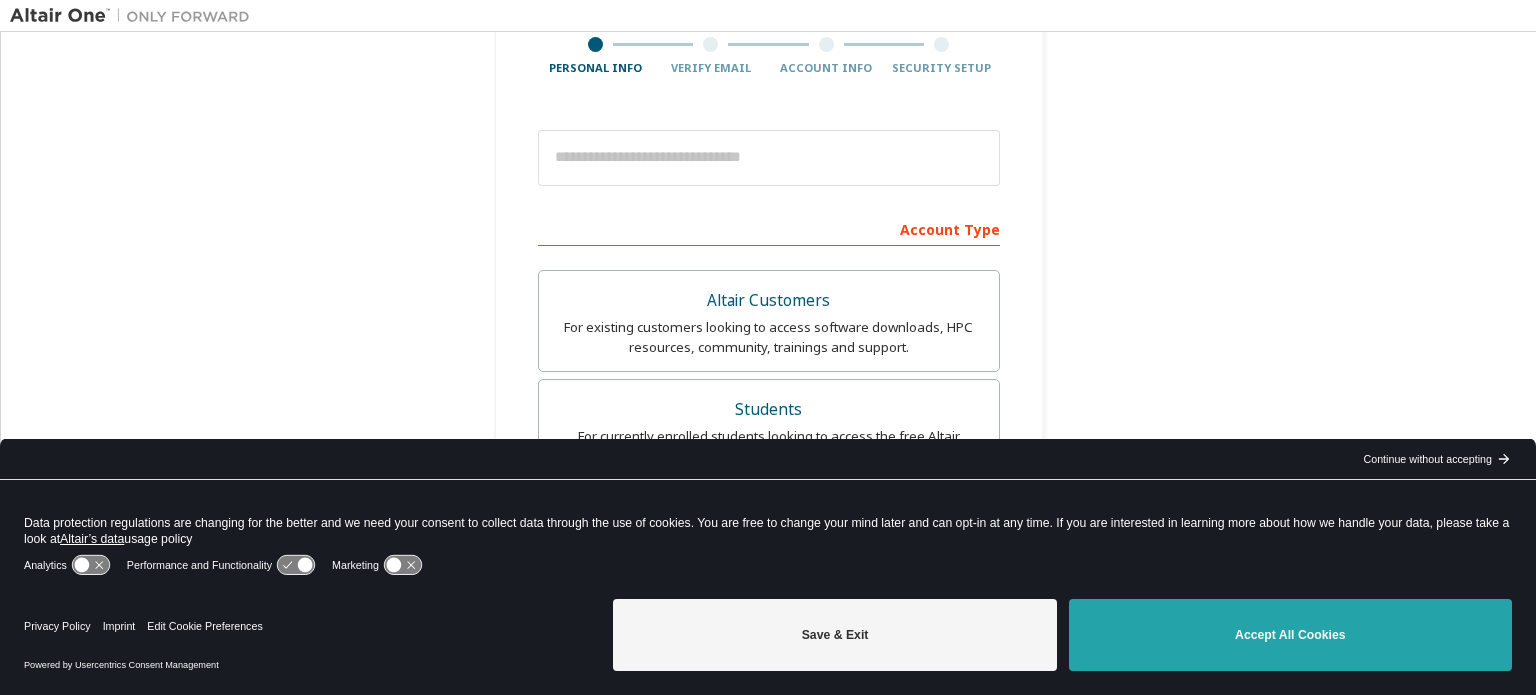 click on "Accept All Cookies" at bounding box center (1290, 635) 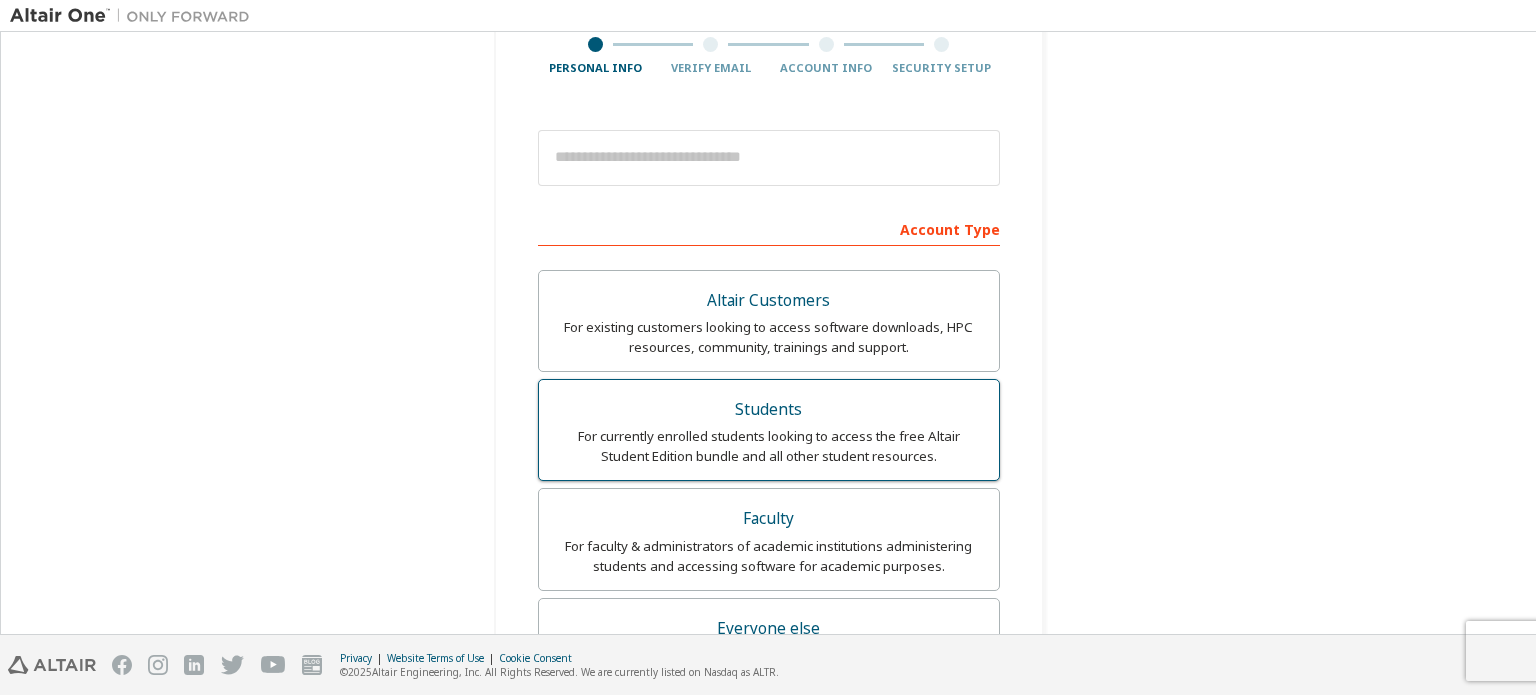 click on "For currently enrolled students looking to access the free Altair Student Edition bundle and all other student resources." at bounding box center [769, 446] 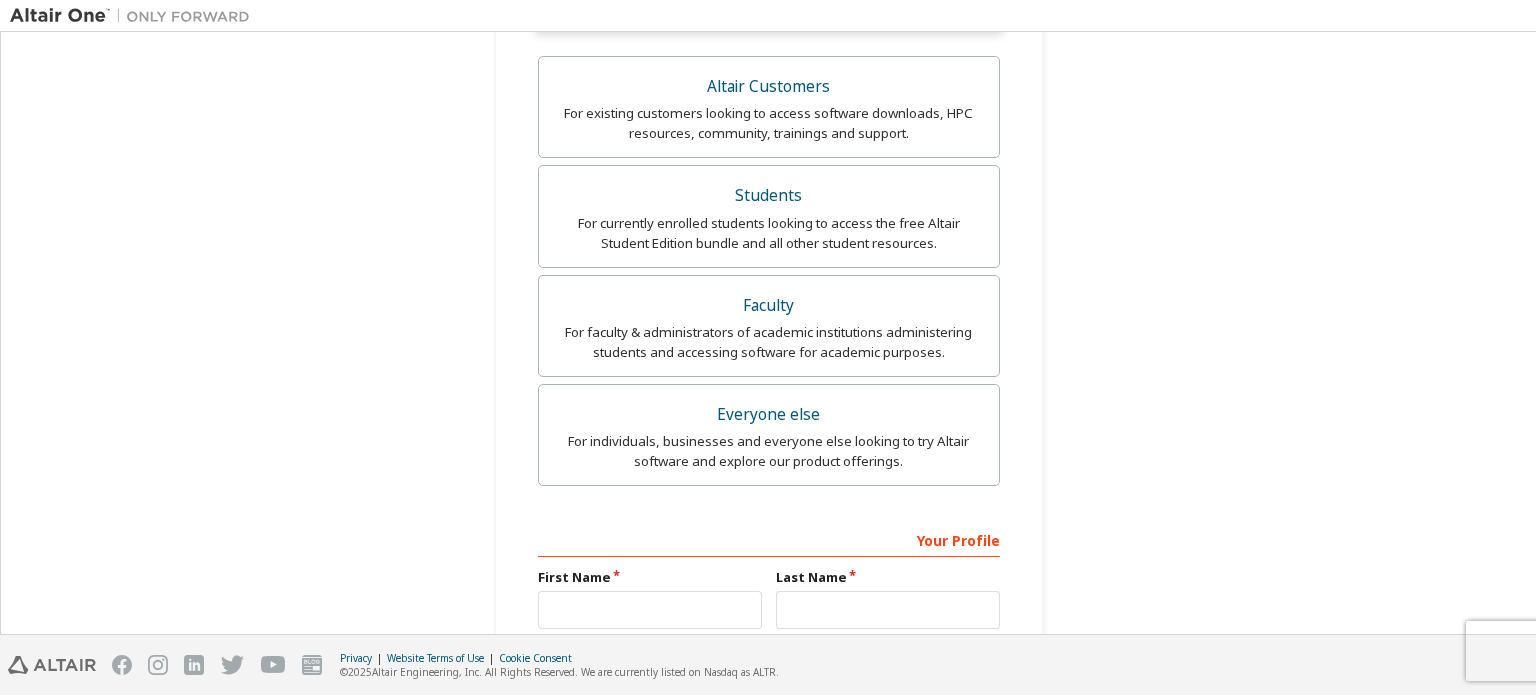 scroll, scrollTop: 540, scrollLeft: 0, axis: vertical 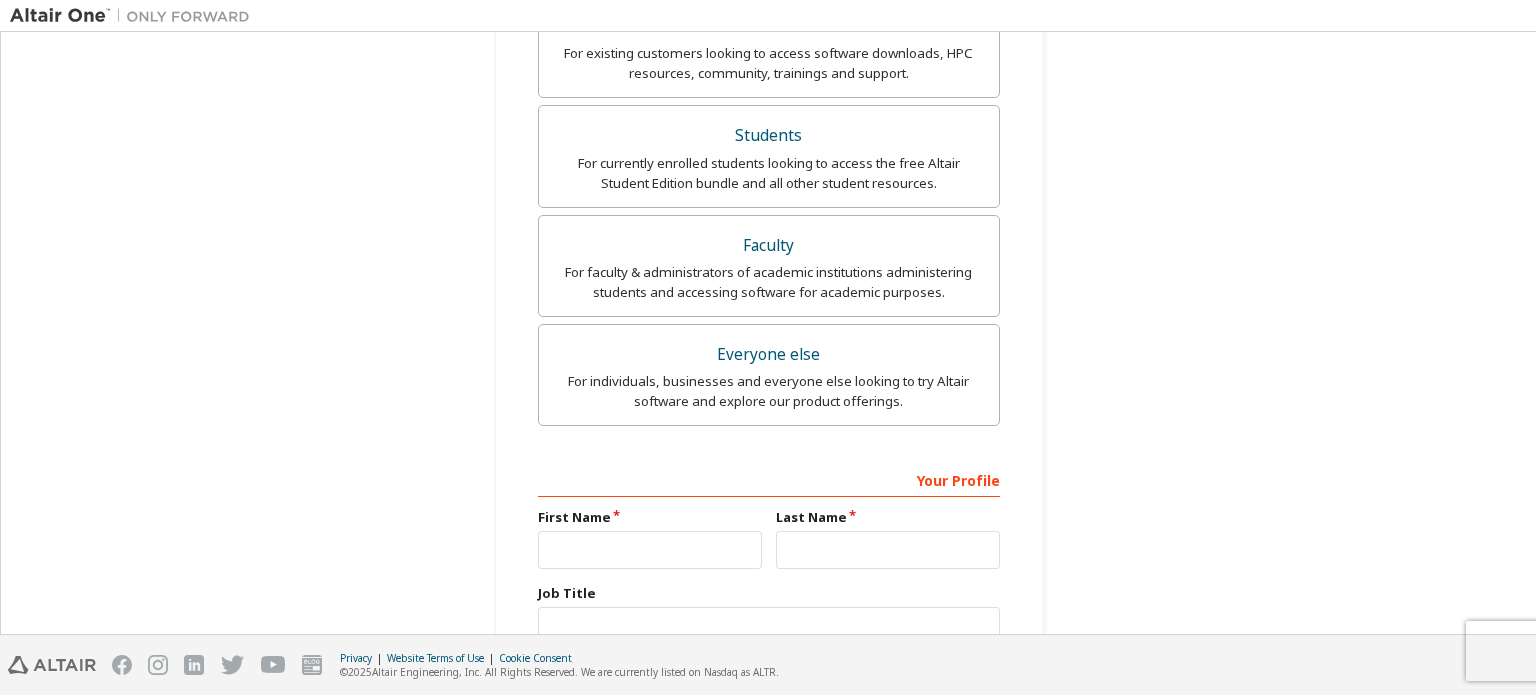 click on "First Name" at bounding box center (650, 538) 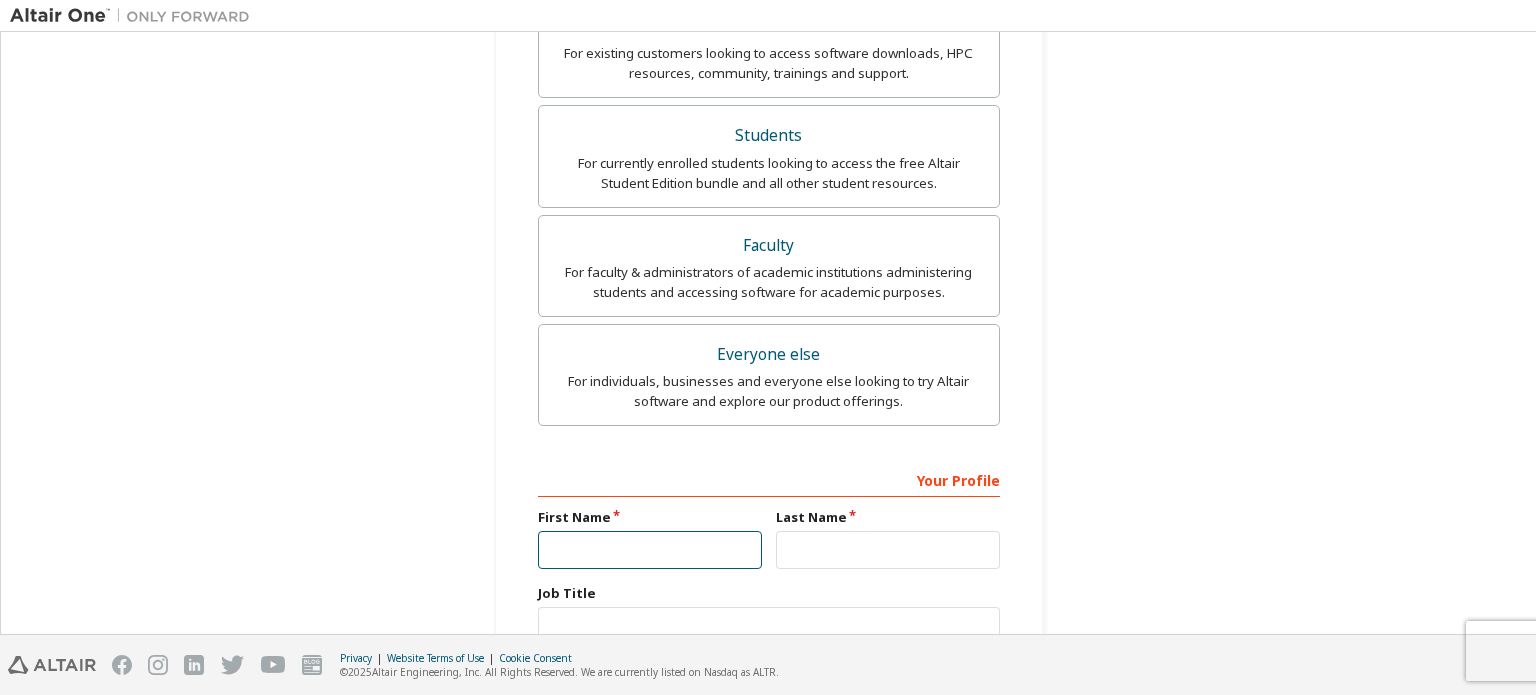 click at bounding box center (650, 550) 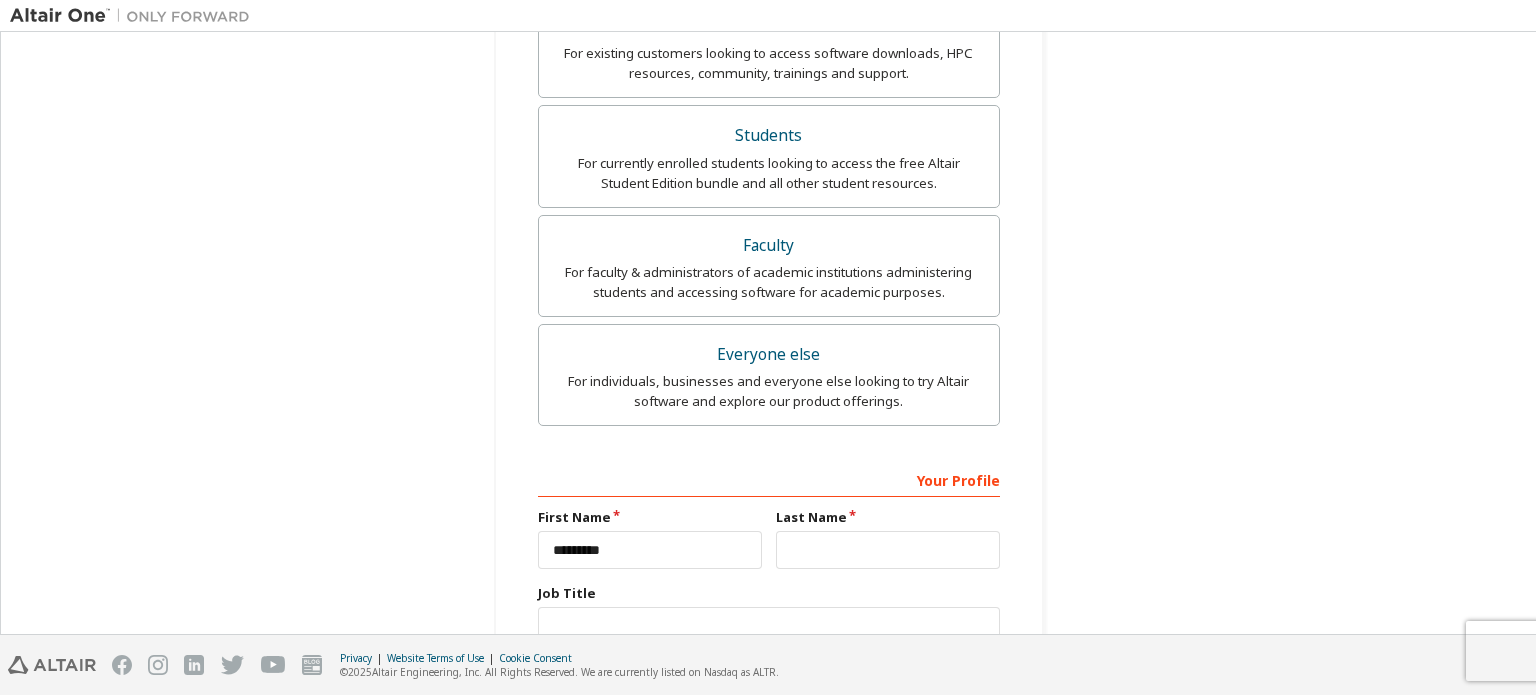 type on "**********" 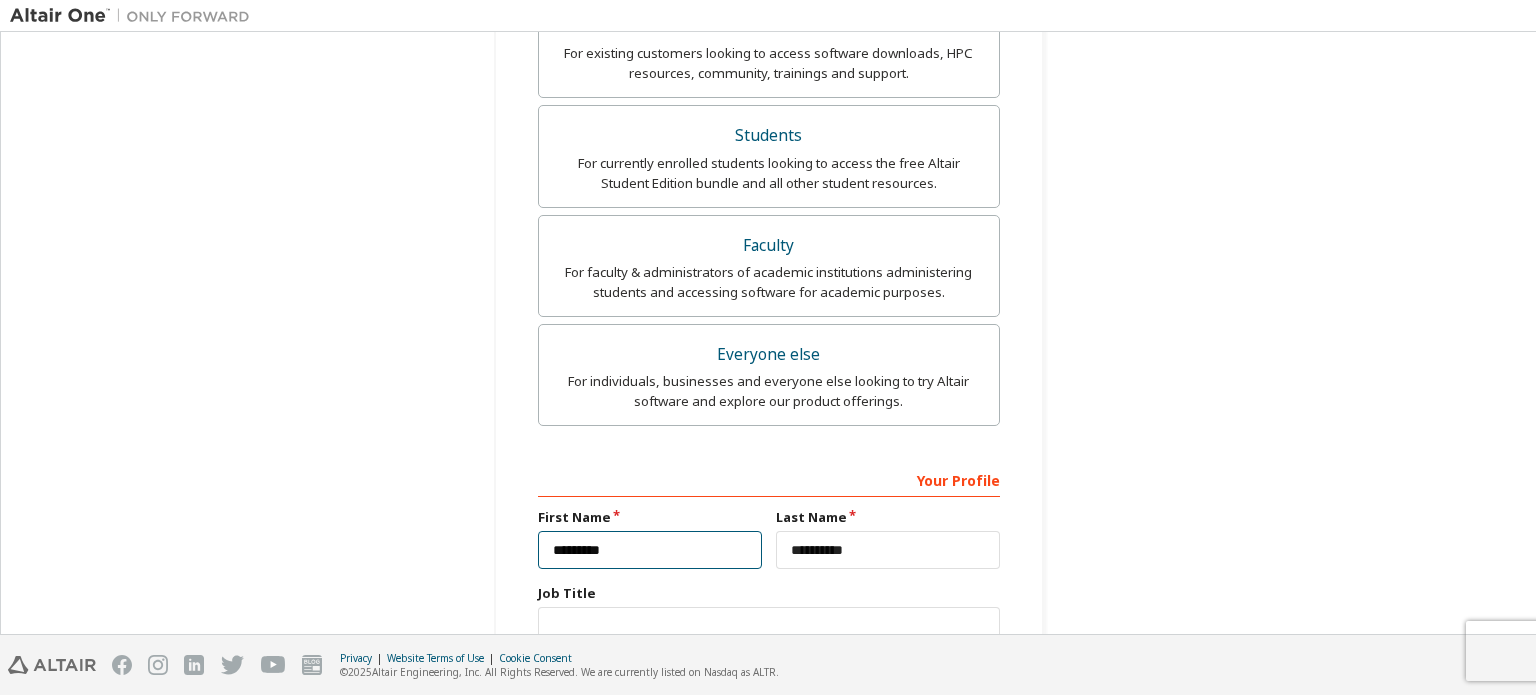 click on "*********" at bounding box center [650, 550] 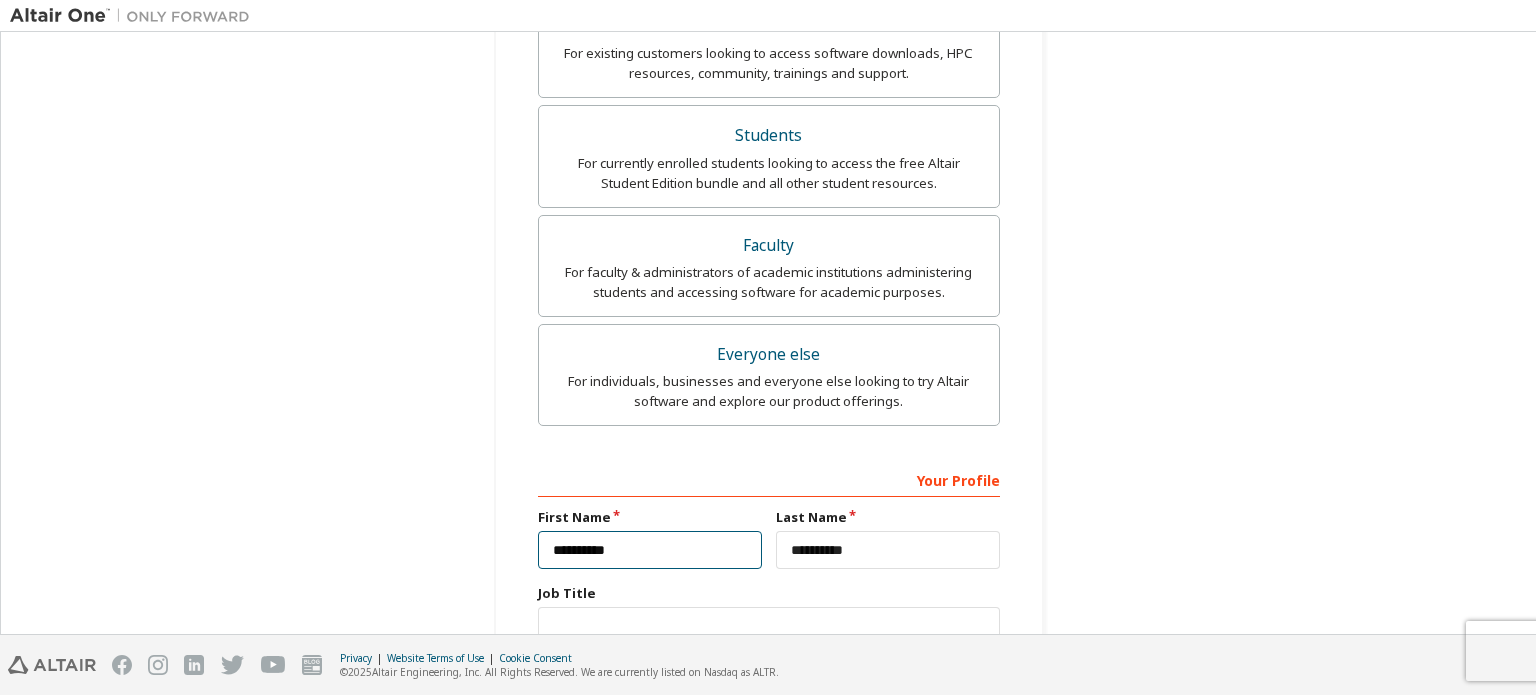 type on "*********" 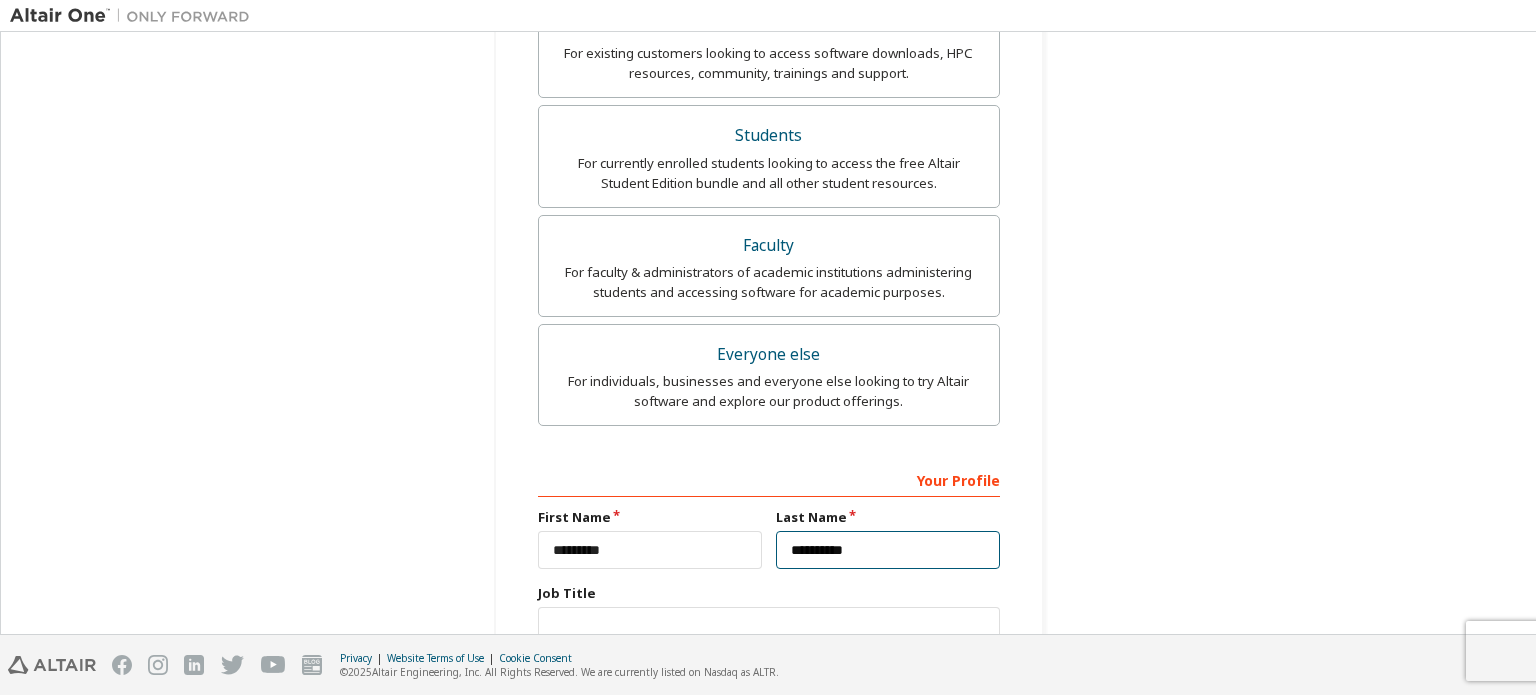 click on "**********" at bounding box center (888, 550) 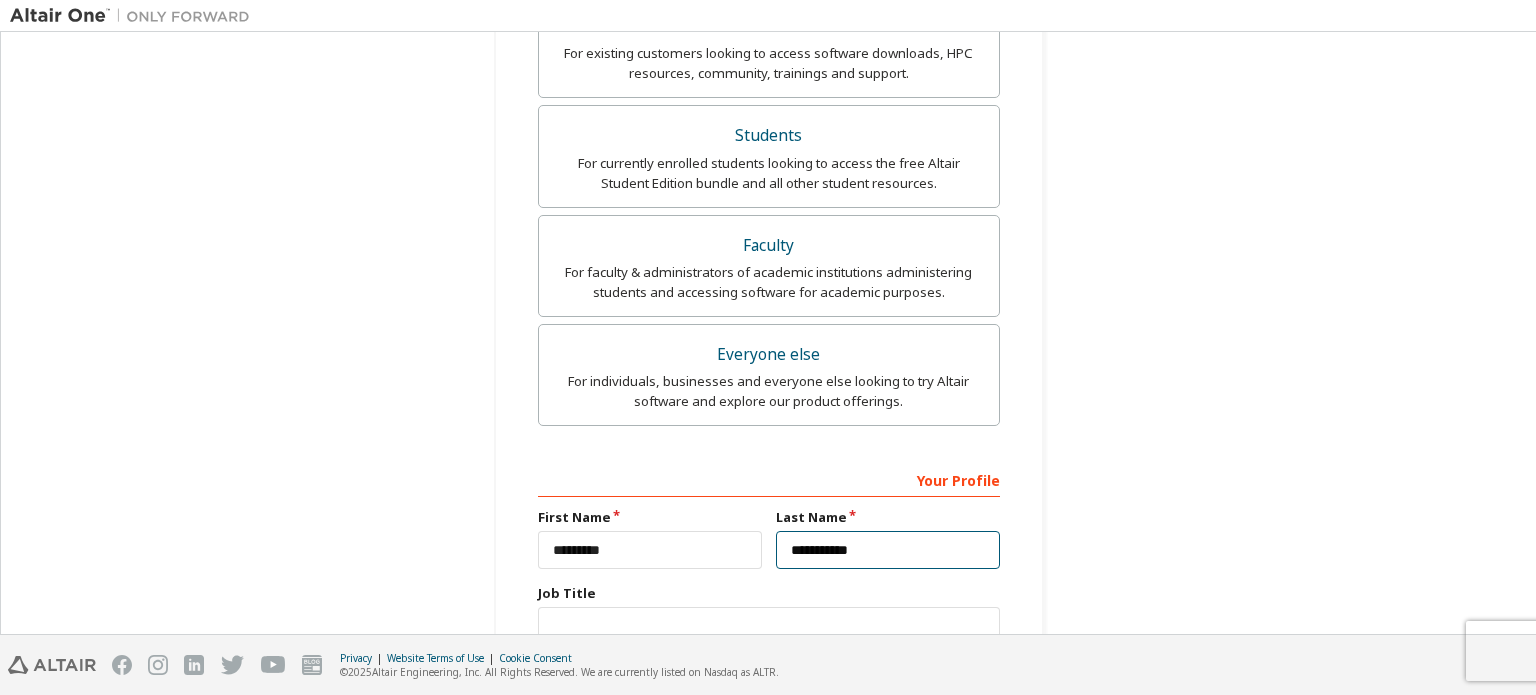 type on "**********" 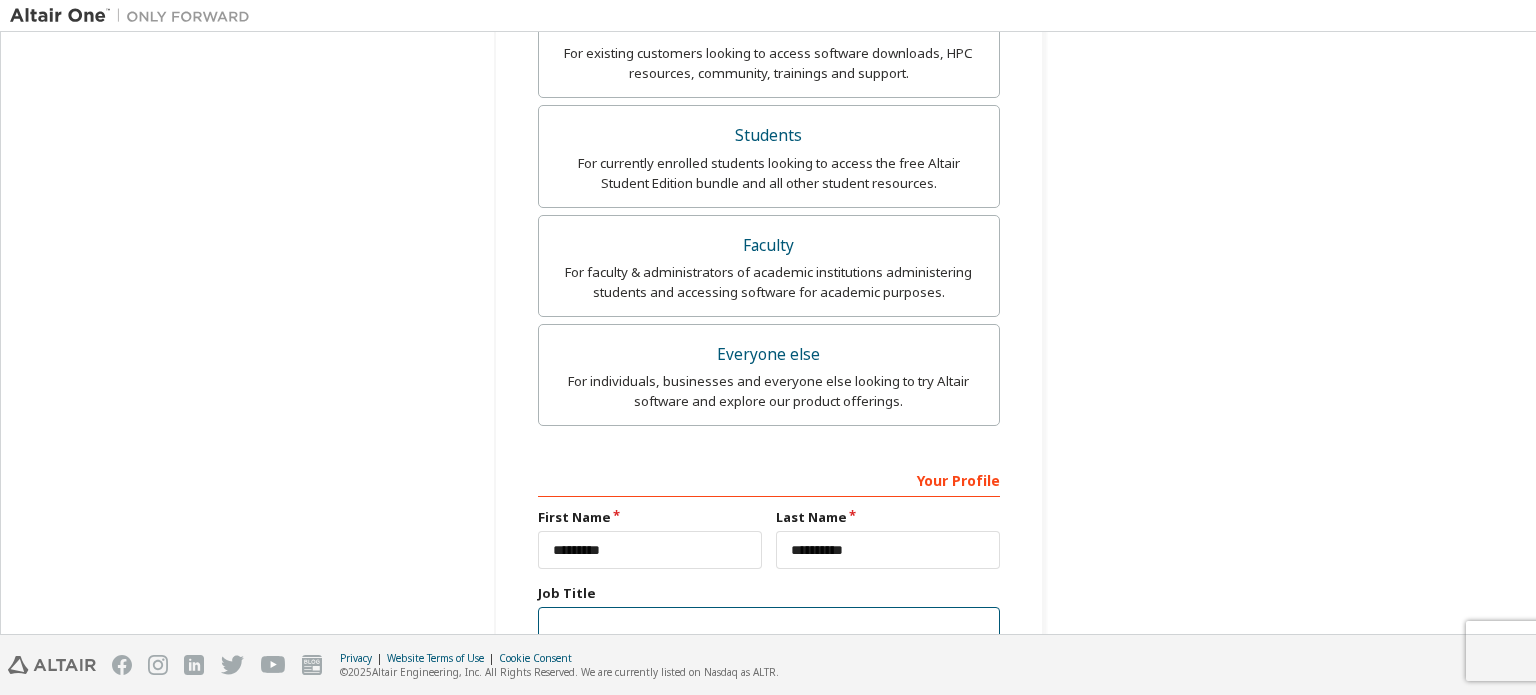 click at bounding box center [769, 626] 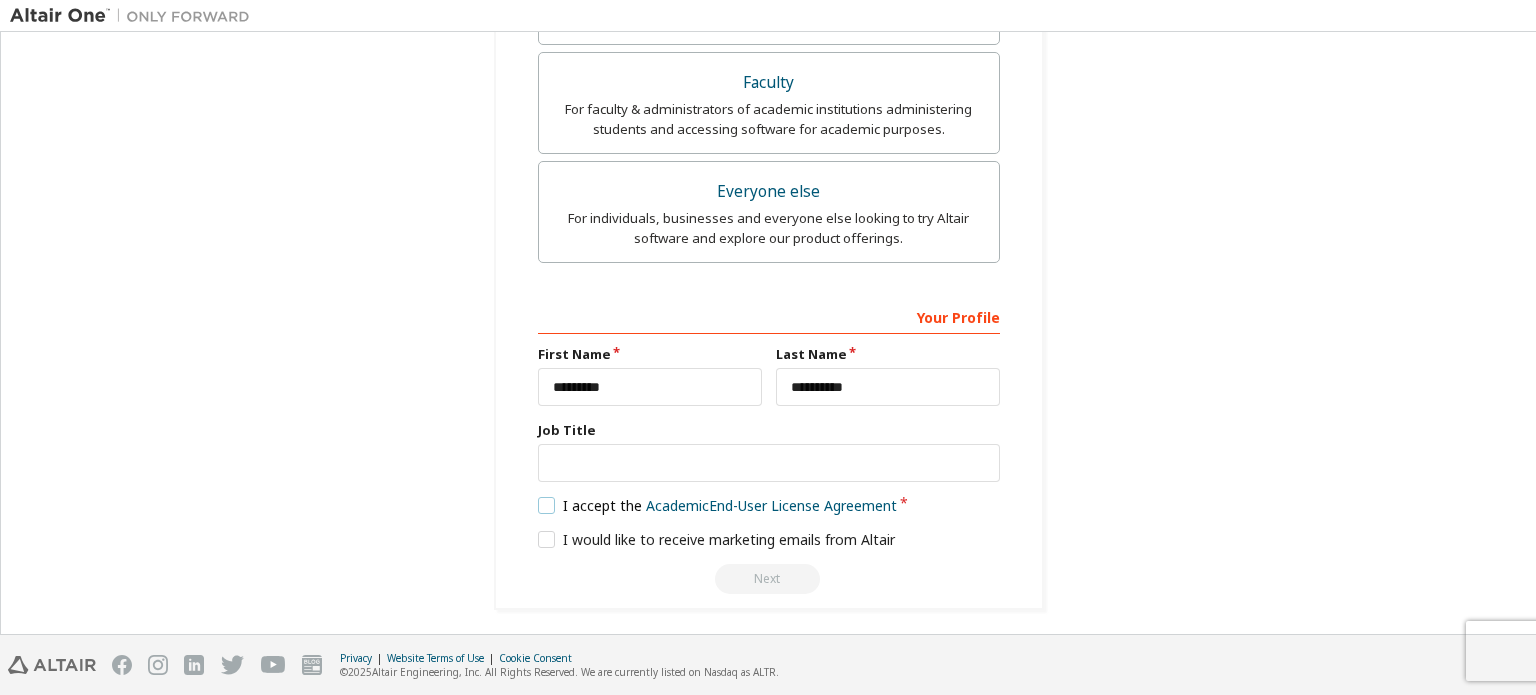 click on "I accept the   Academic   End-User License Agreement" at bounding box center [718, 505] 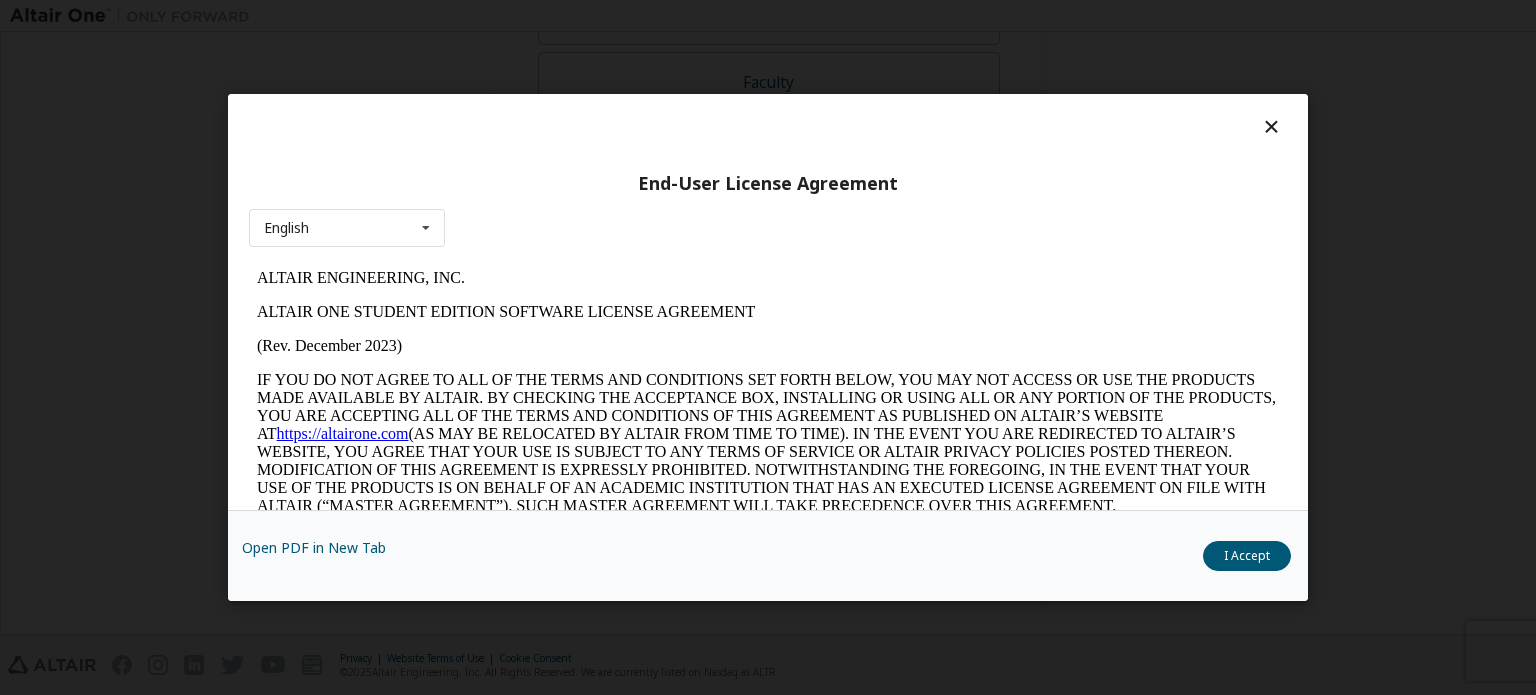 scroll, scrollTop: 0, scrollLeft: 0, axis: both 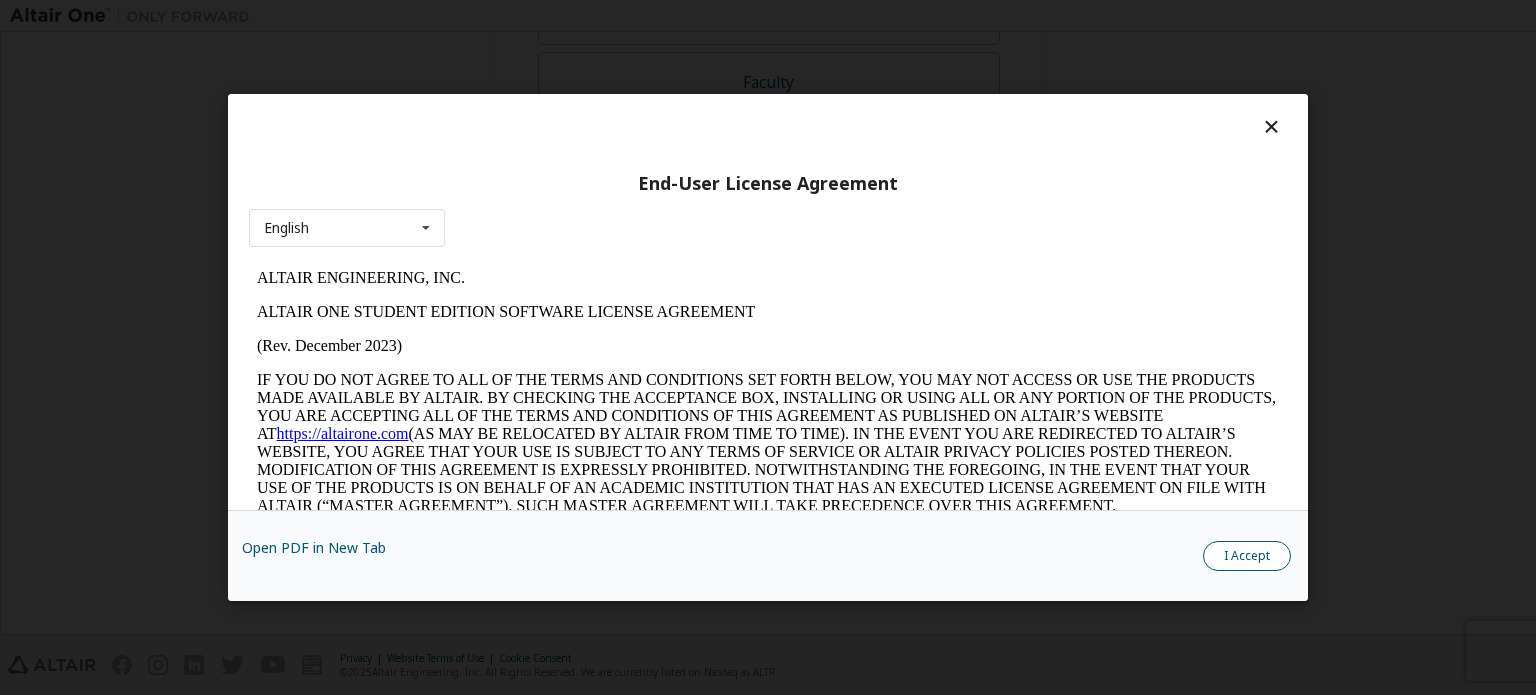 click on "I Accept" at bounding box center (1247, 556) 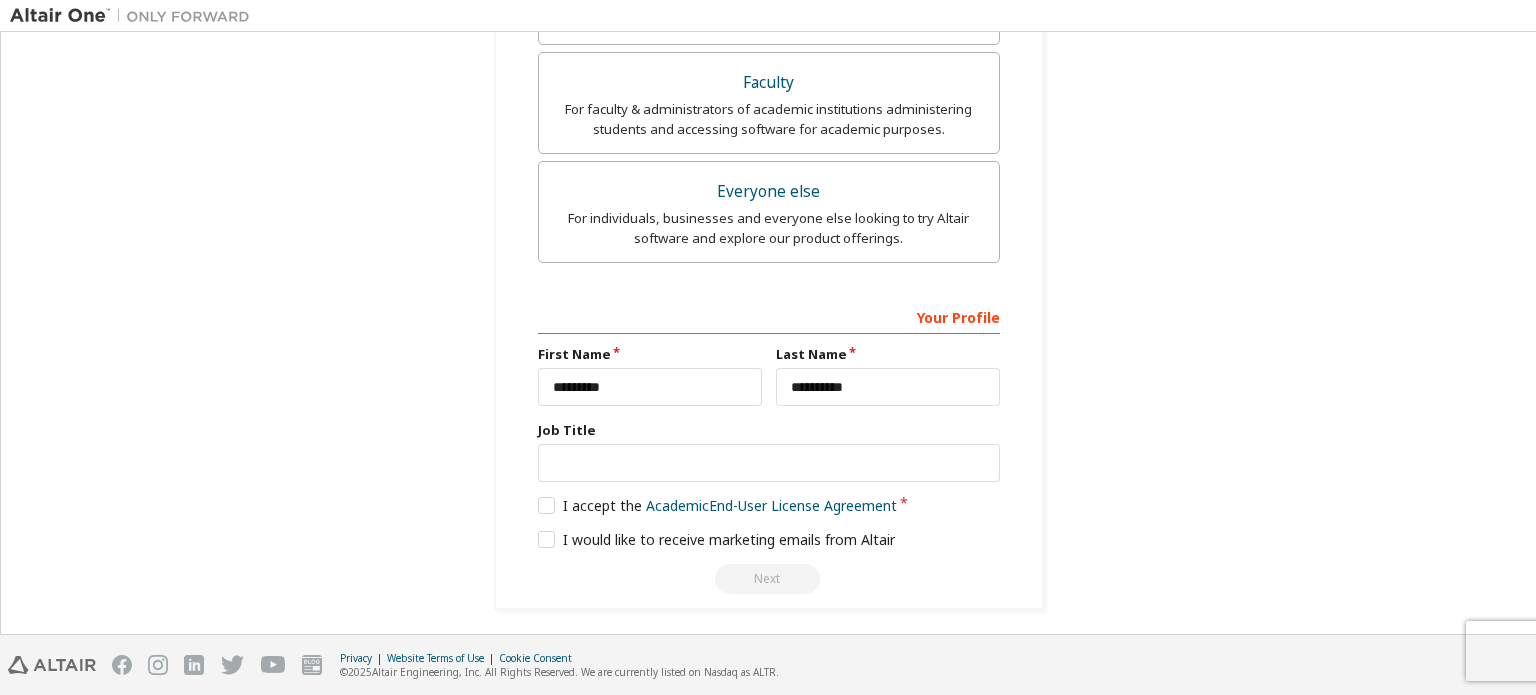 click on "Next" at bounding box center [769, 579] 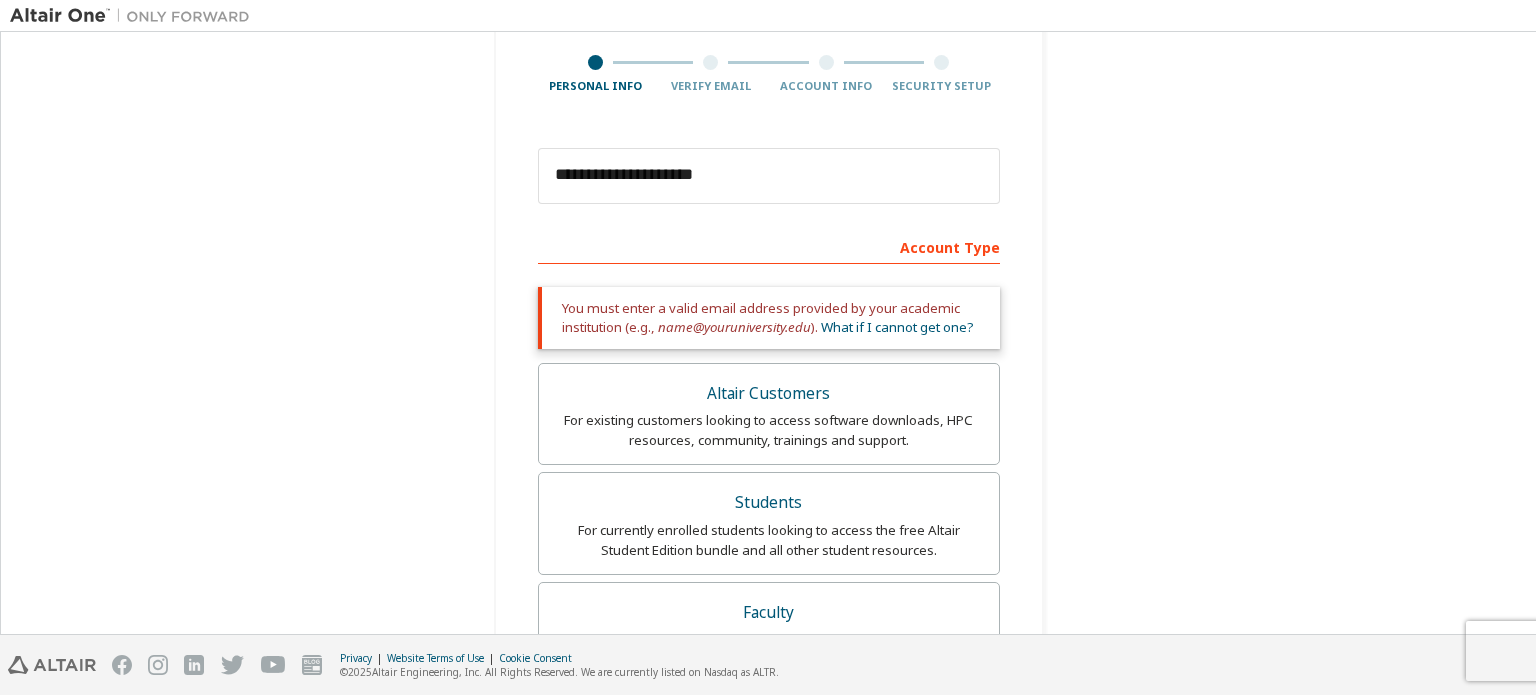 scroll, scrollTop: 163, scrollLeft: 0, axis: vertical 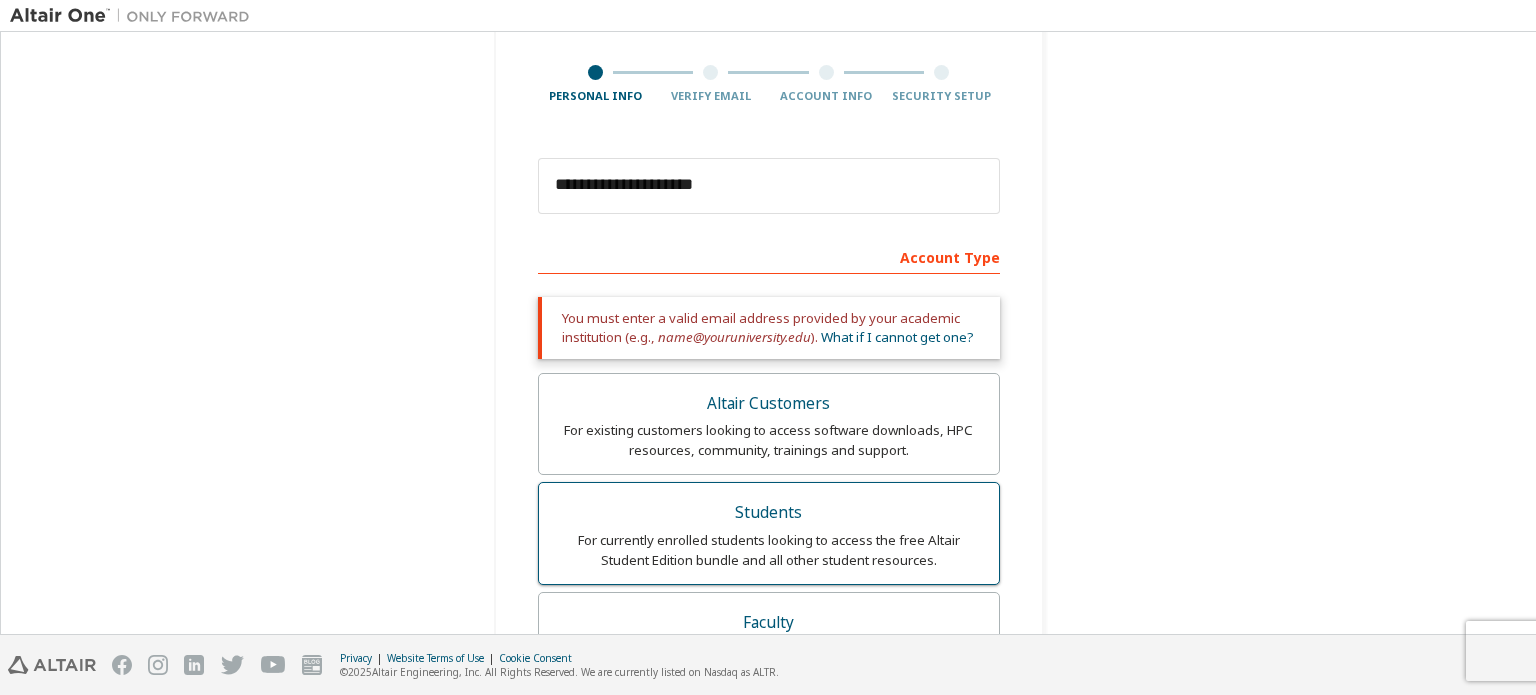 click on "Students" at bounding box center (769, 513) 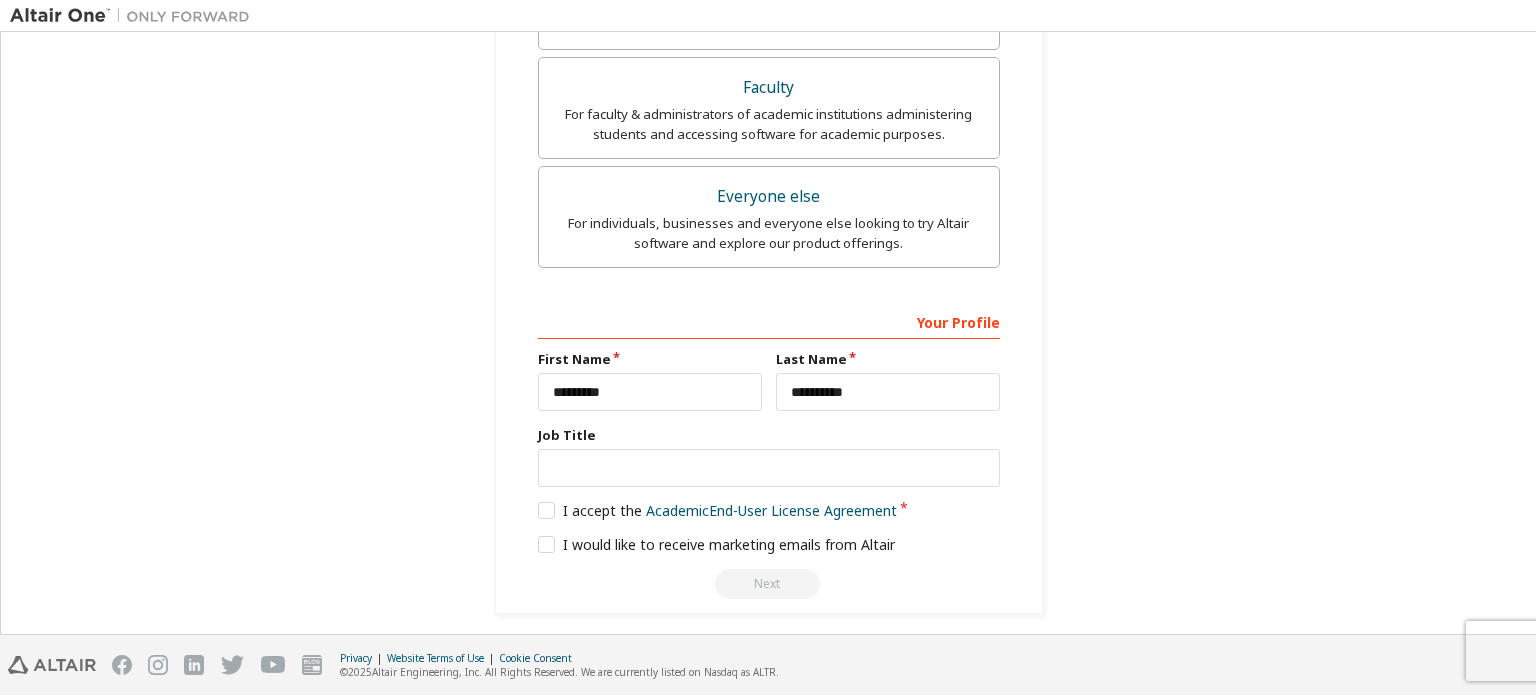 scroll, scrollTop: 702, scrollLeft: 0, axis: vertical 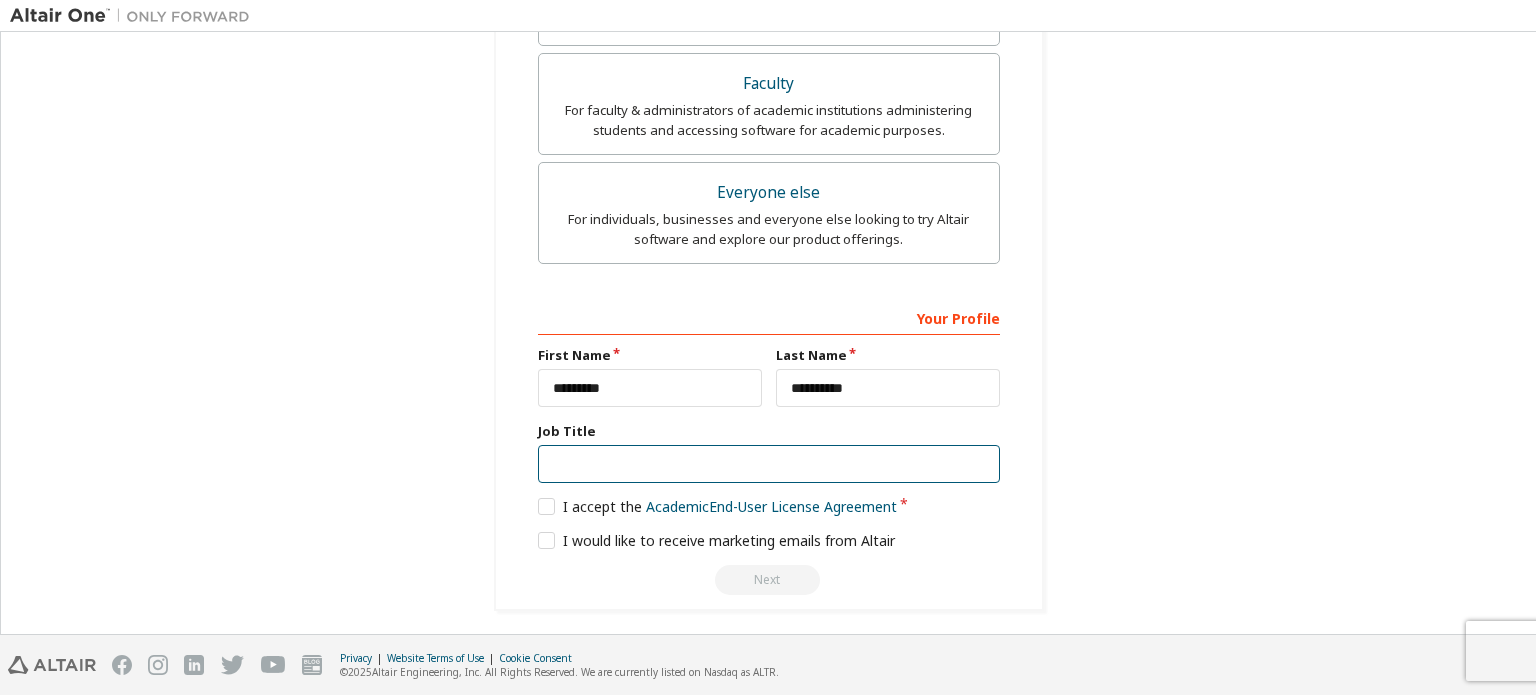 click at bounding box center [769, 464] 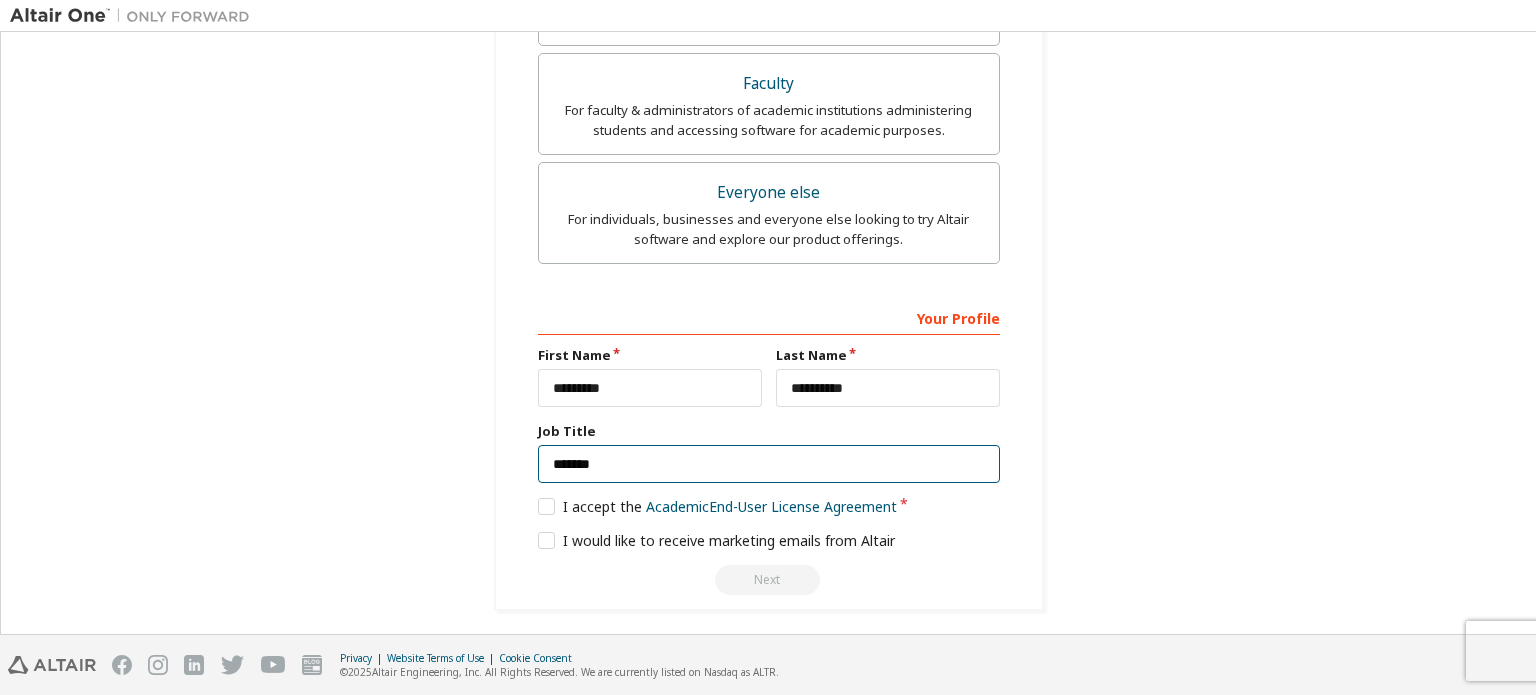 type on "*******" 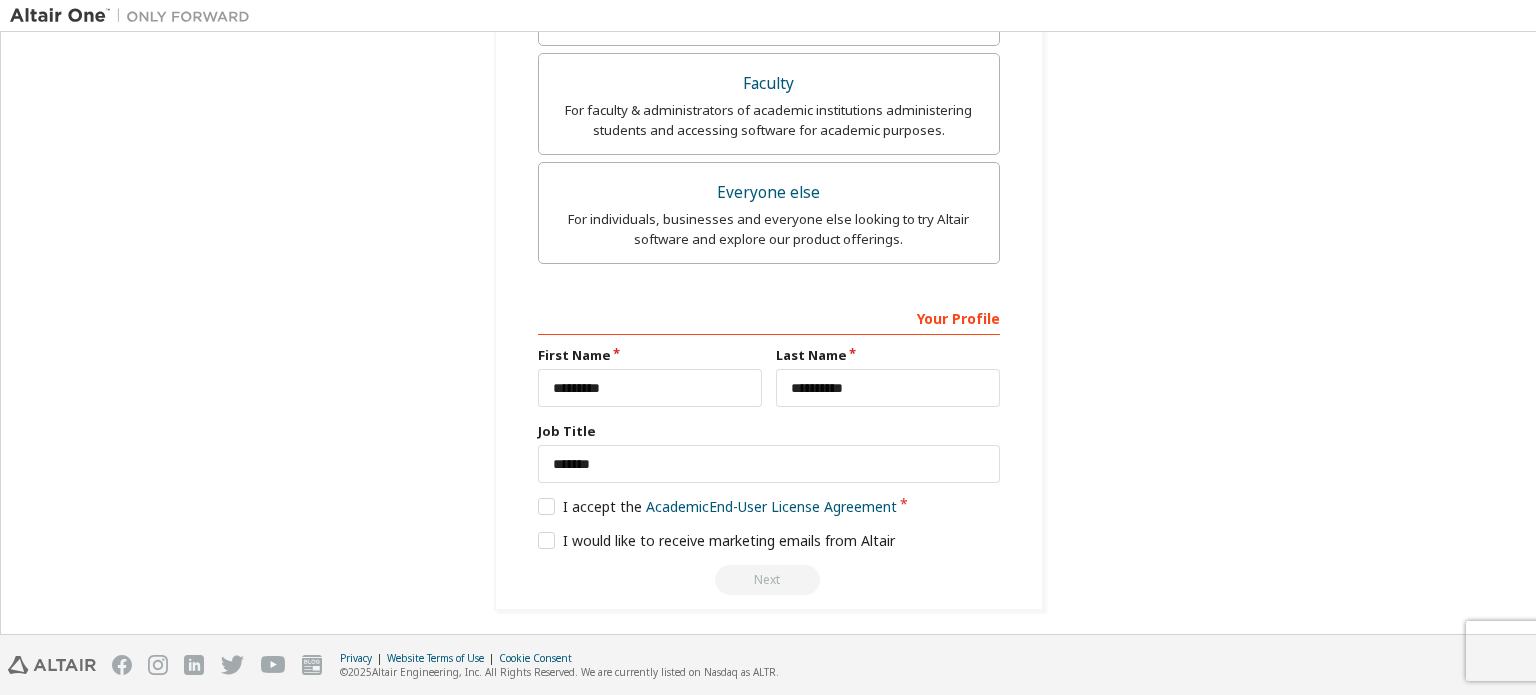 click on "**********" at bounding box center [768, -16] 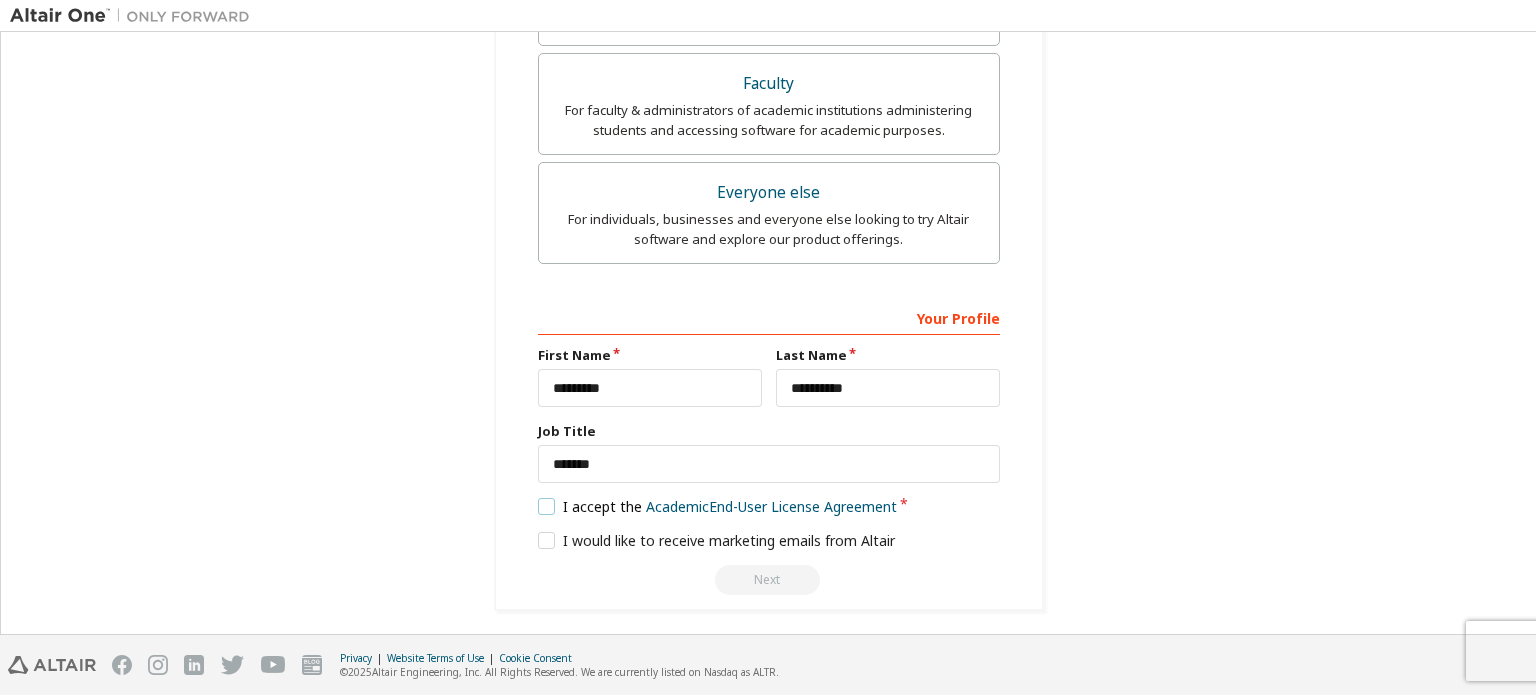 click on "I accept the   Academic   End-User License Agreement" at bounding box center [718, 506] 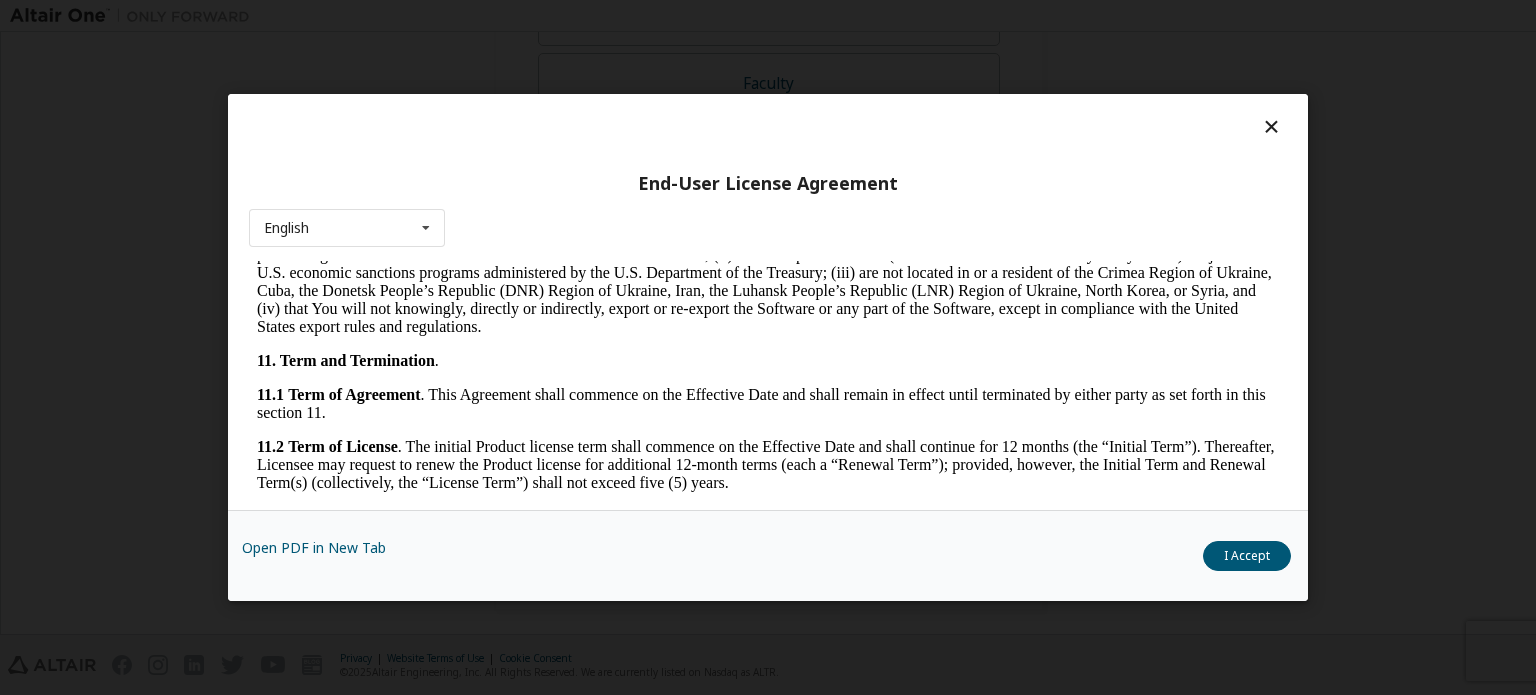 scroll, scrollTop: 3375, scrollLeft: 0, axis: vertical 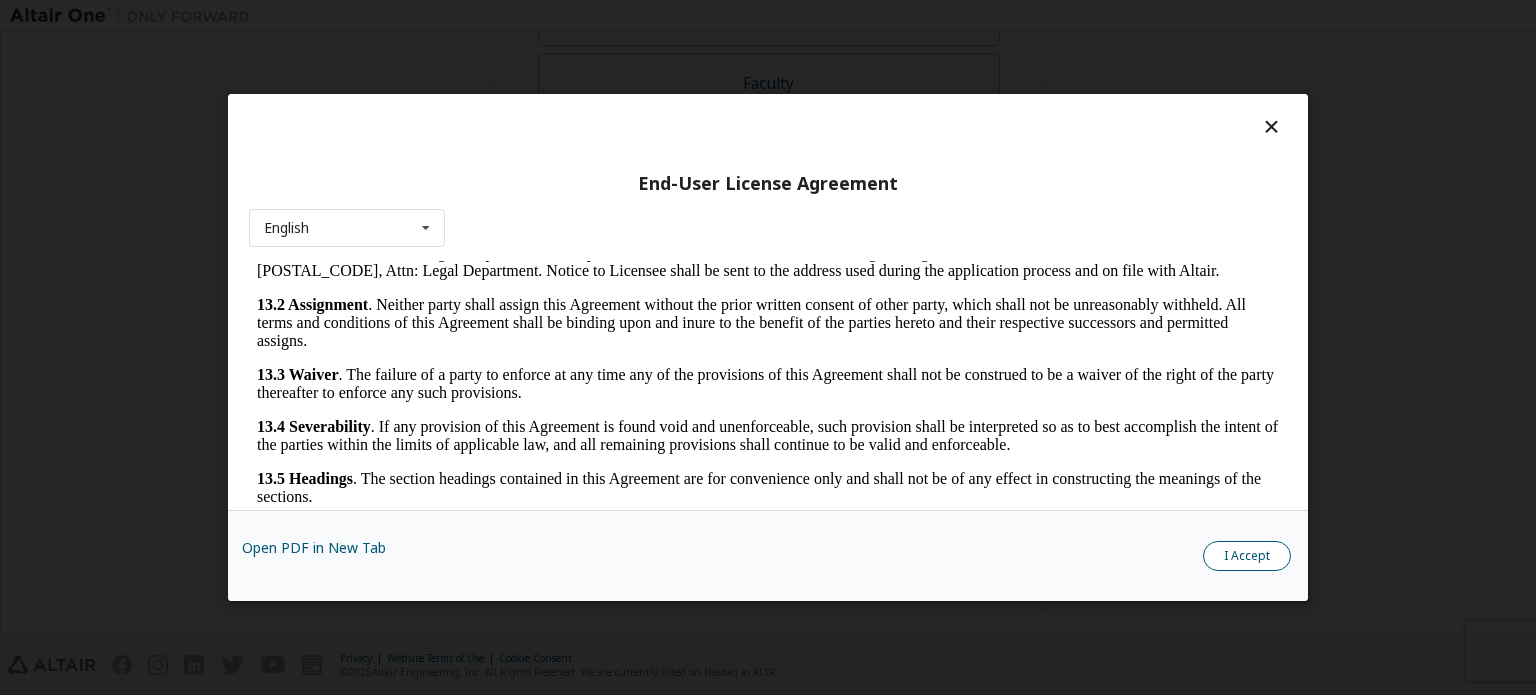click on "I Accept" at bounding box center [1247, 556] 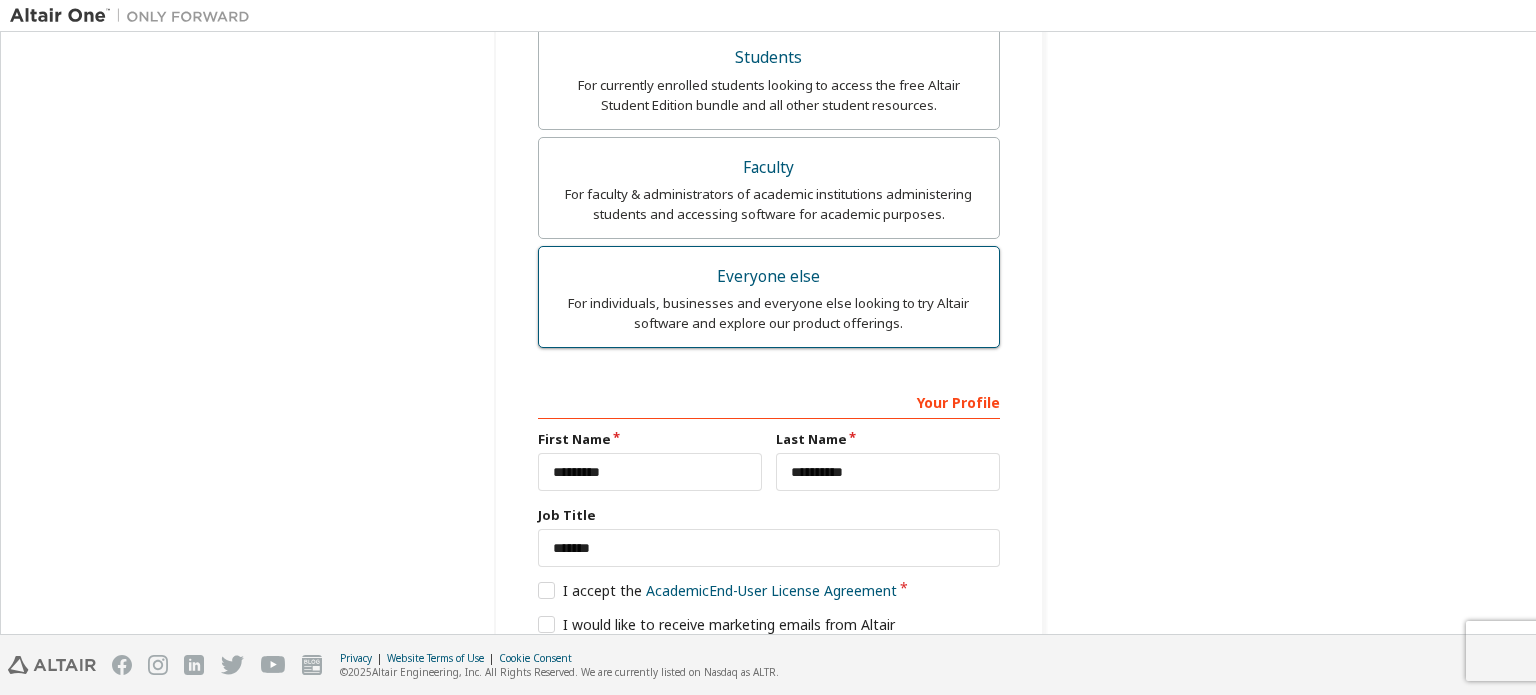scroll, scrollTop: 621, scrollLeft: 0, axis: vertical 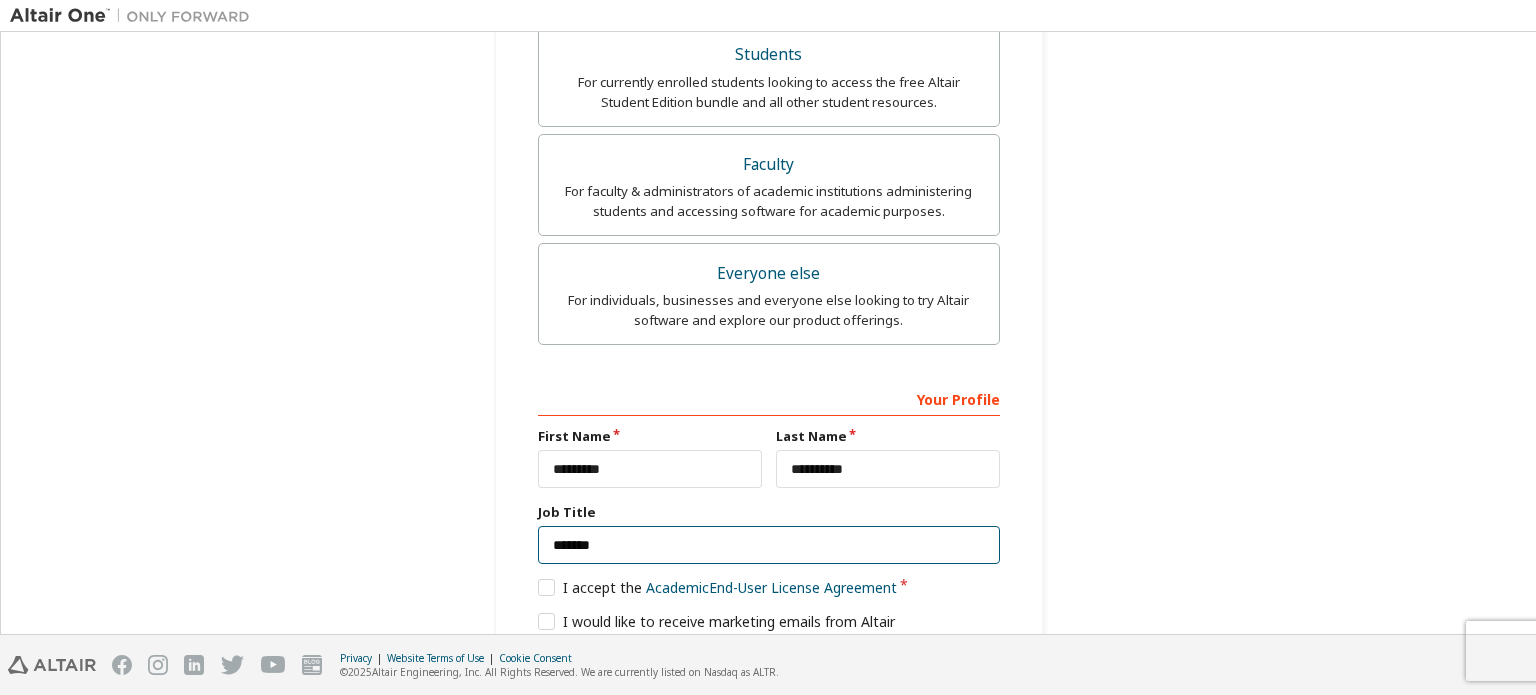 click on "*******" at bounding box center [769, 545] 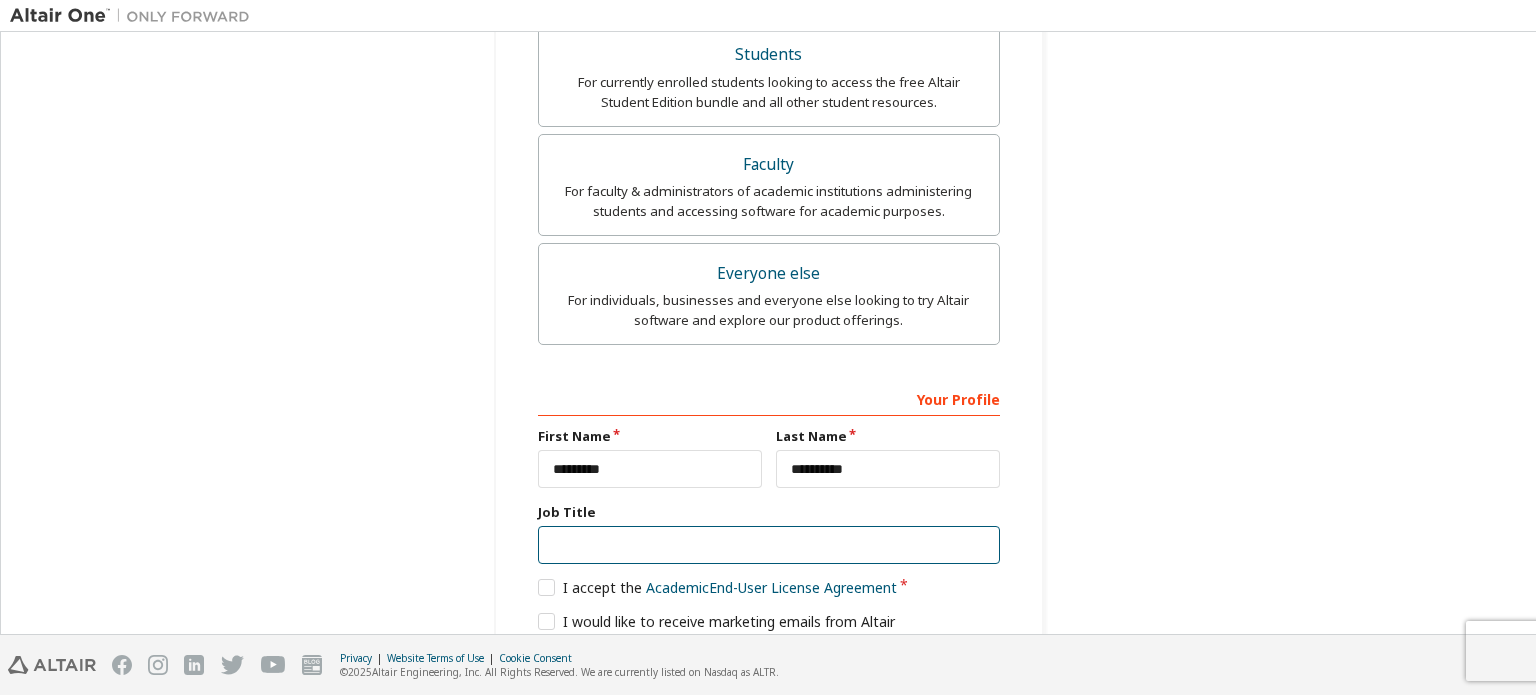 type 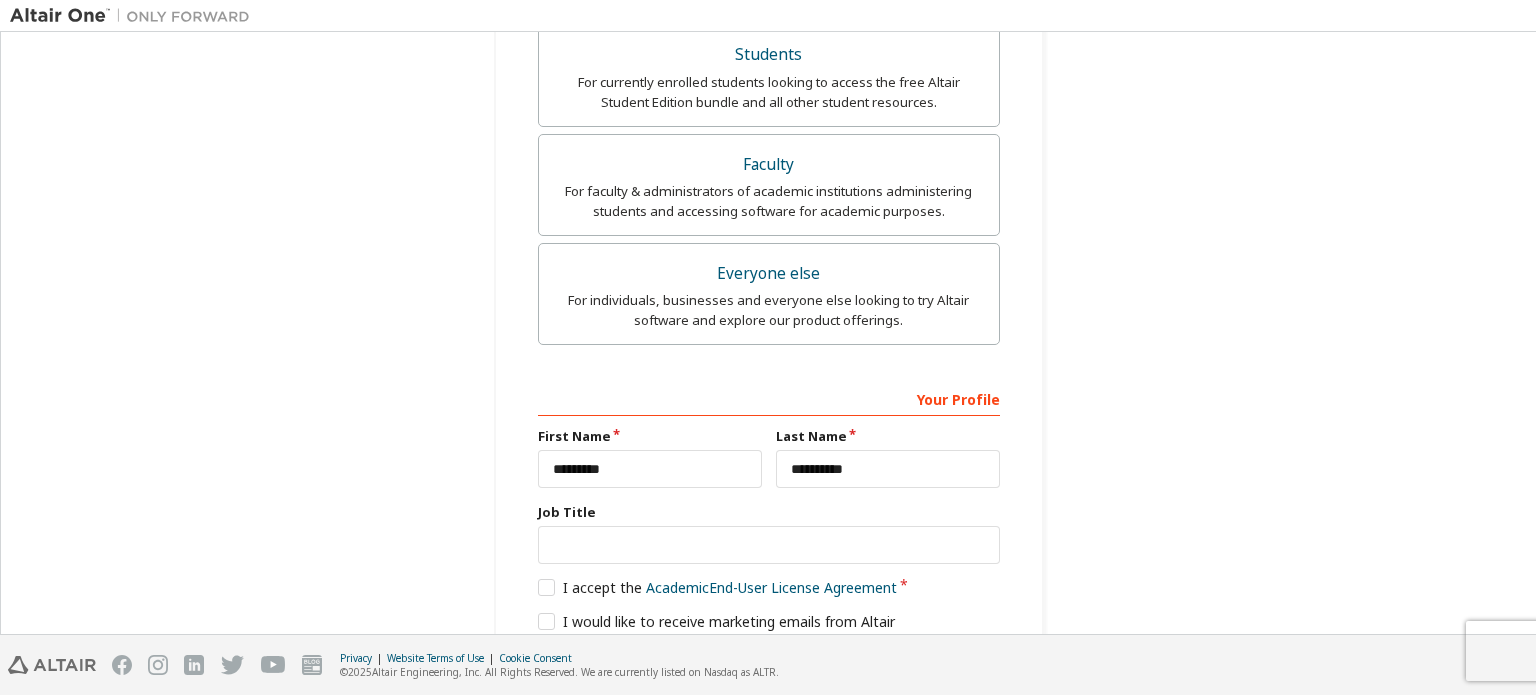click on "**********" at bounding box center [768, 65] 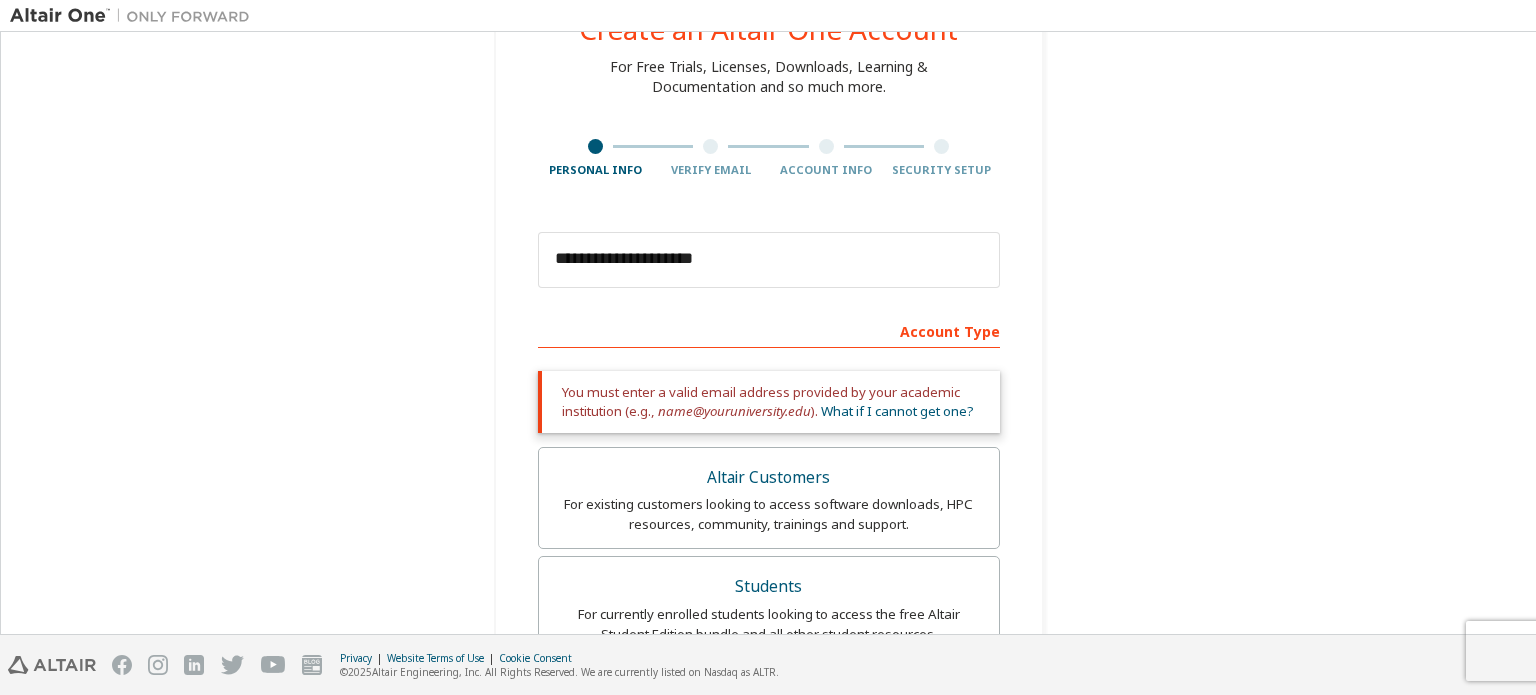 scroll, scrollTop: 0, scrollLeft: 0, axis: both 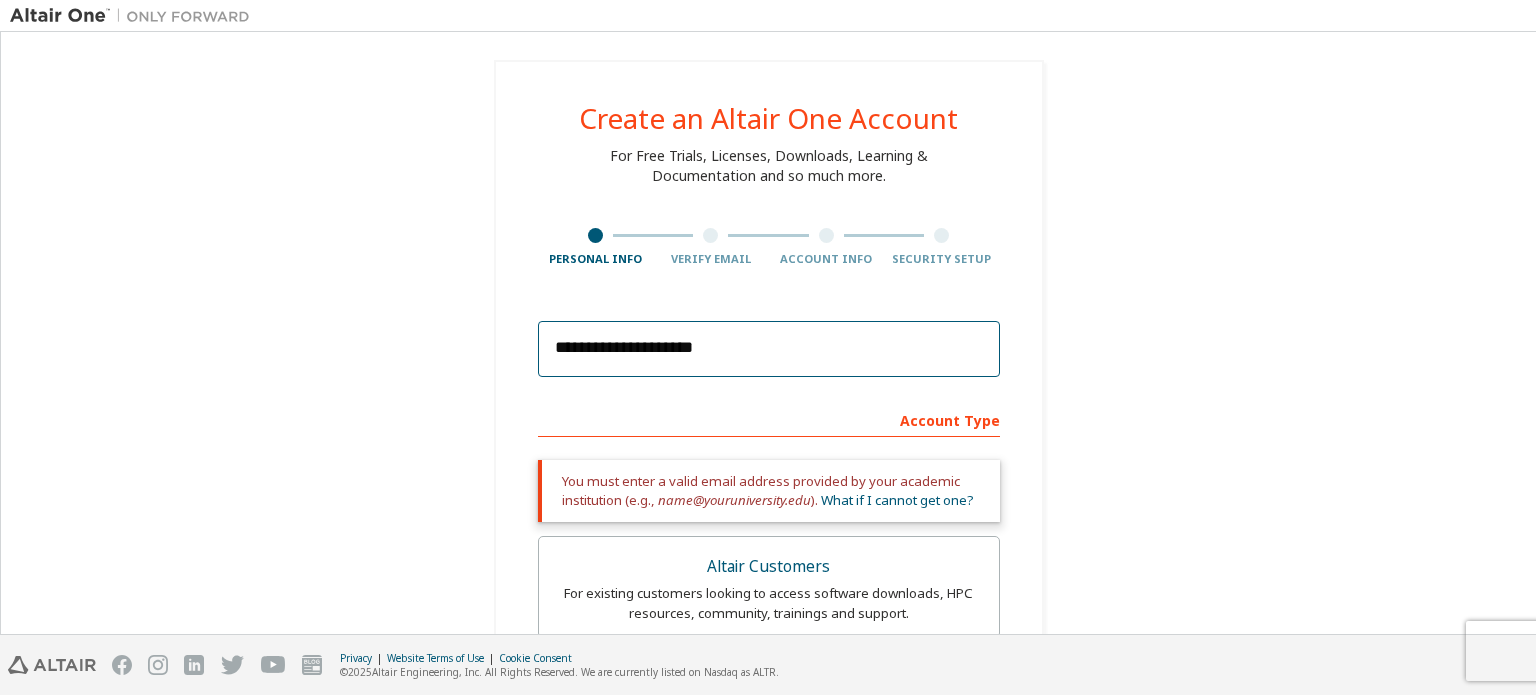 click on "**********" at bounding box center (769, 349) 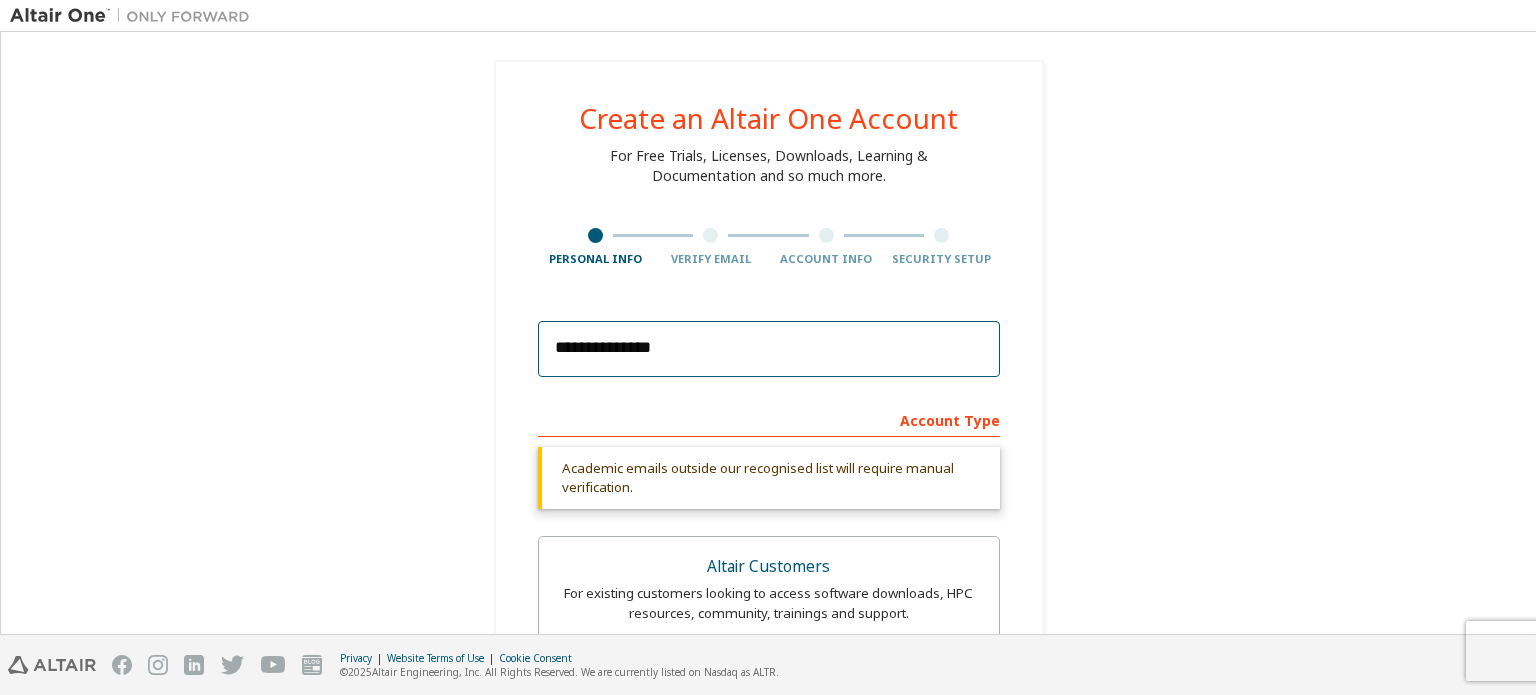 click on "**********" at bounding box center (769, 349) 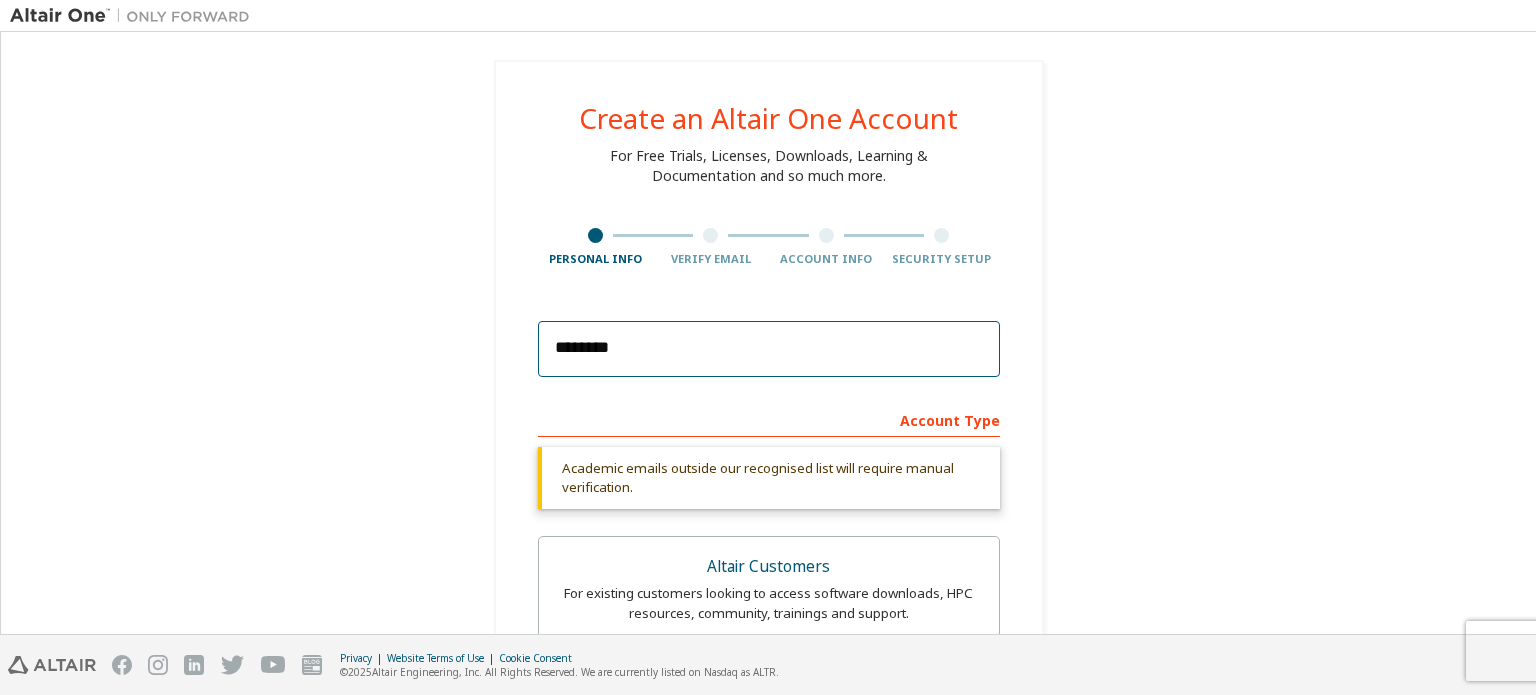 type on "*******" 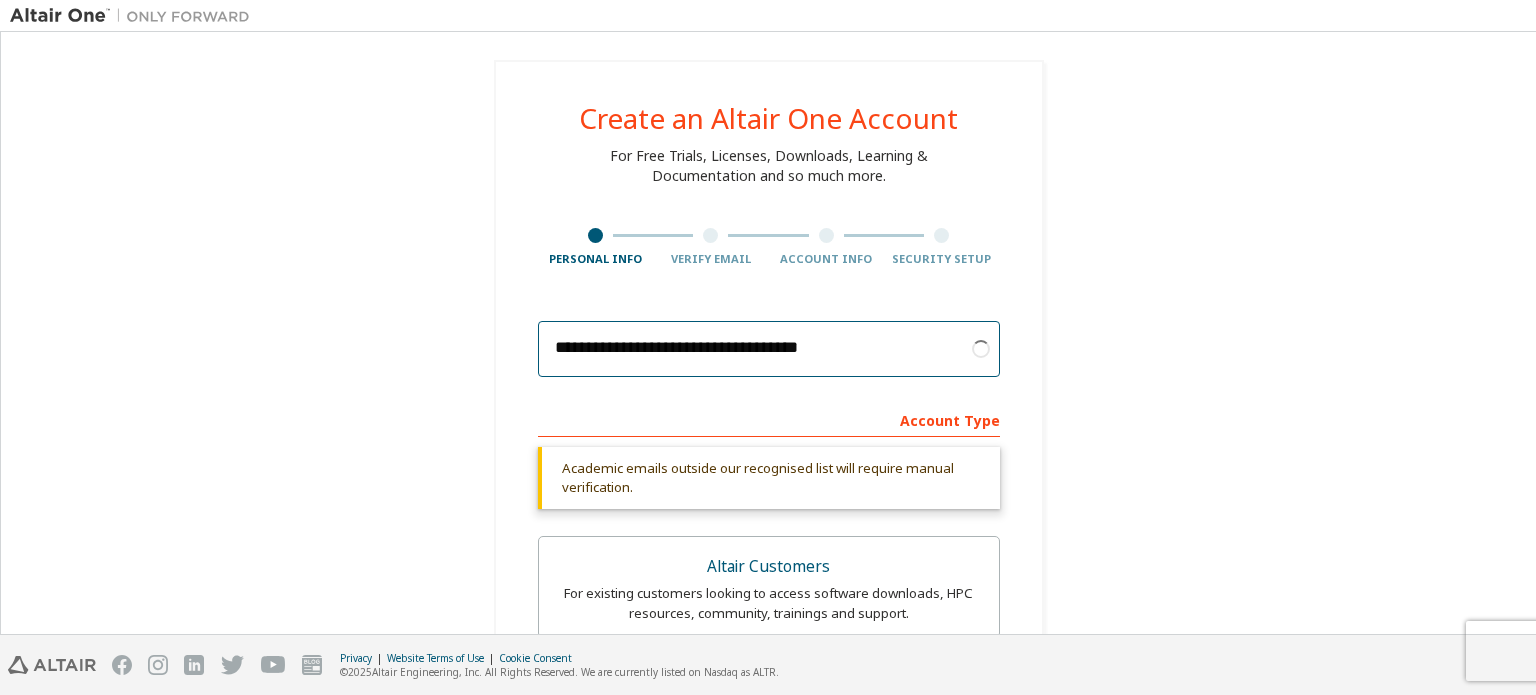 click on "**********" at bounding box center (769, 349) 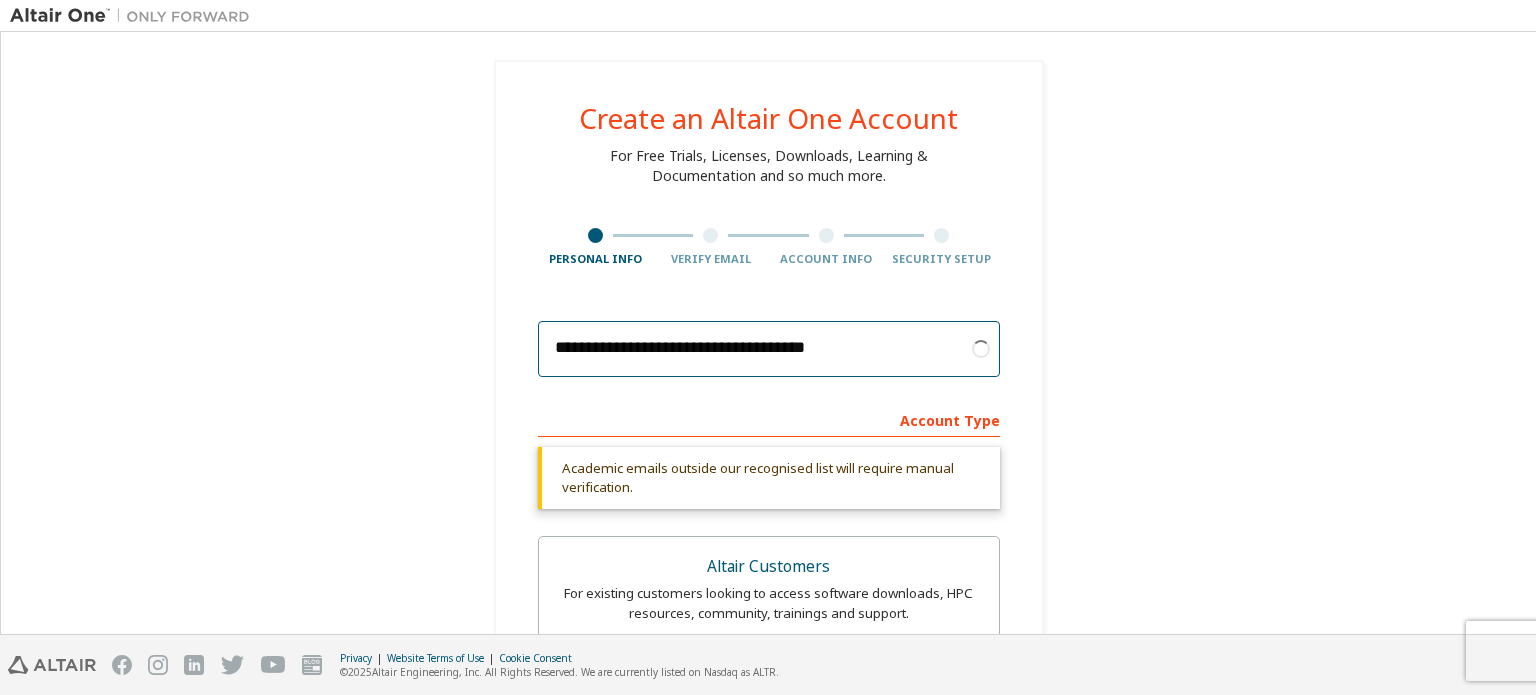 type on "**********" 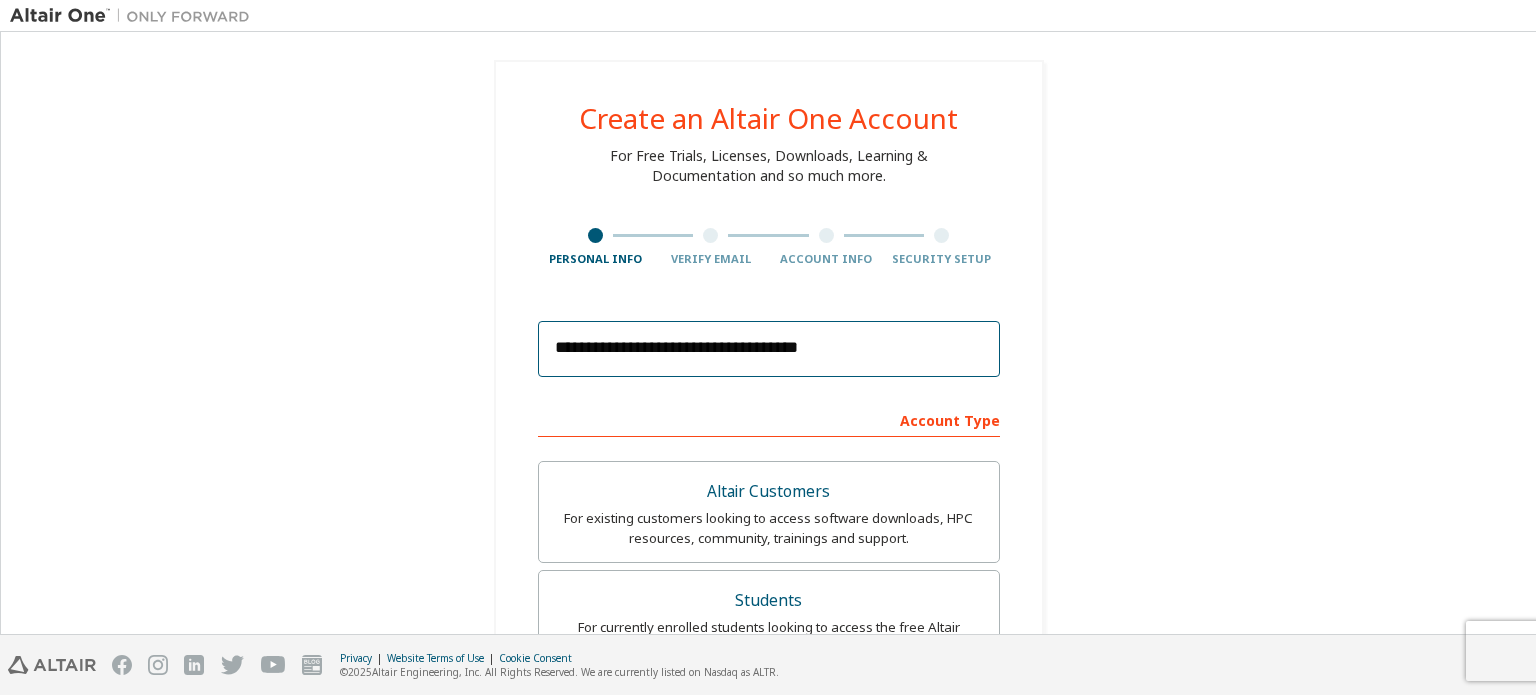 click on "**********" at bounding box center (769, 349) 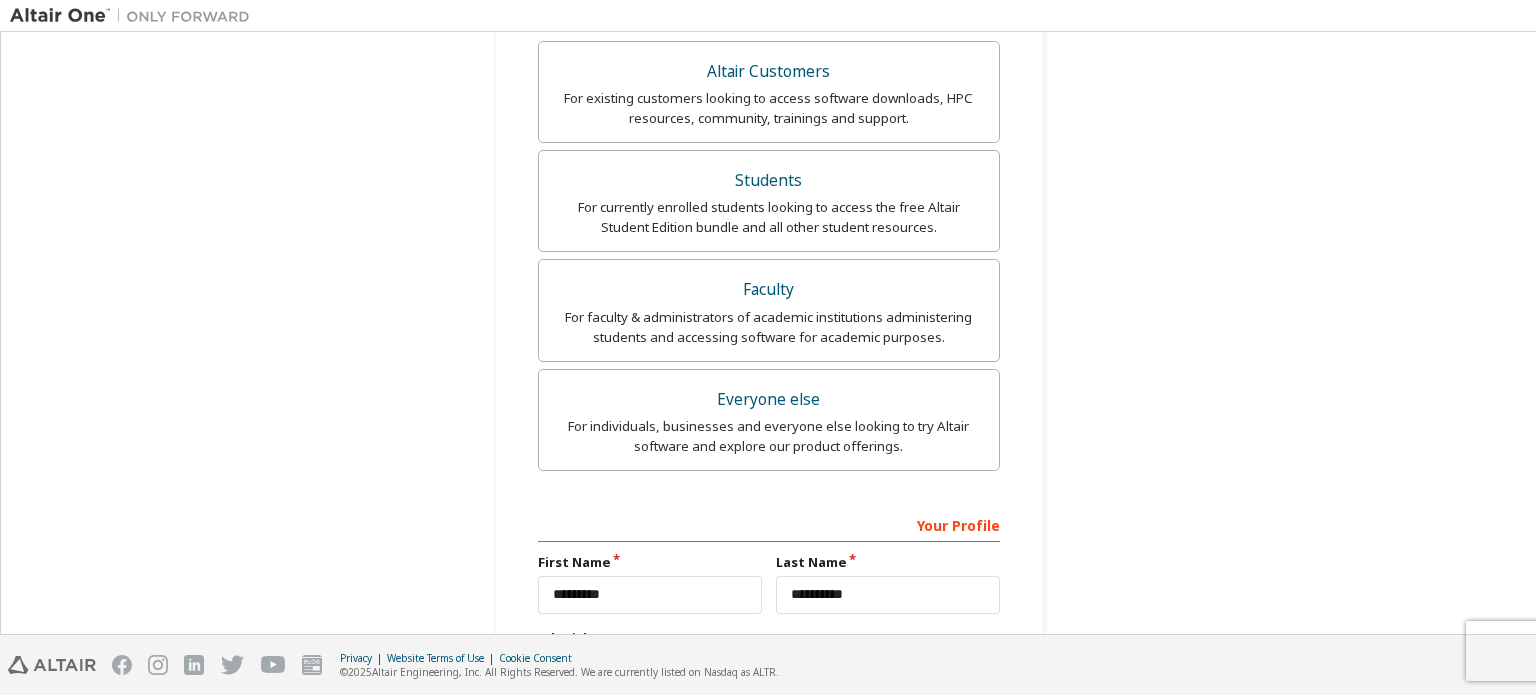 scroll, scrollTop: 627, scrollLeft: 0, axis: vertical 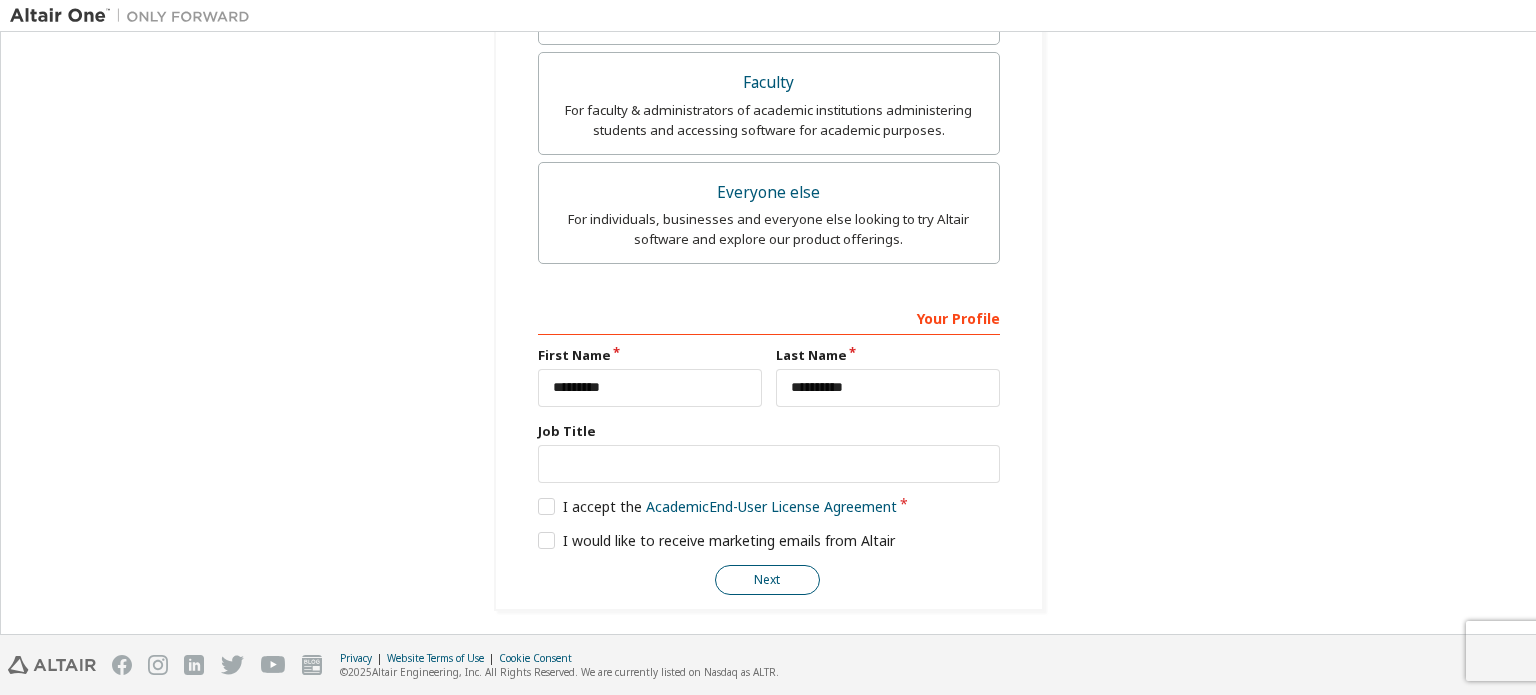 click on "Next" at bounding box center (767, 580) 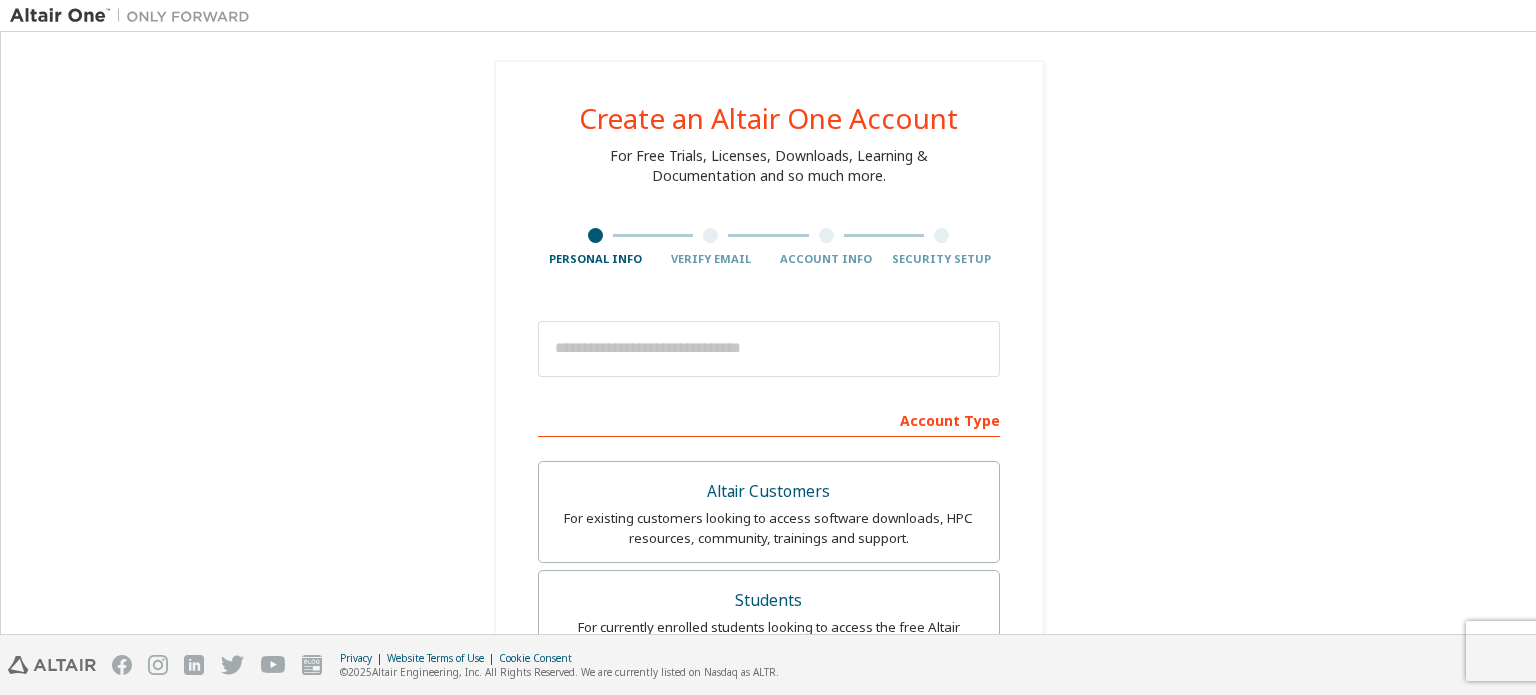 scroll, scrollTop: 0, scrollLeft: 0, axis: both 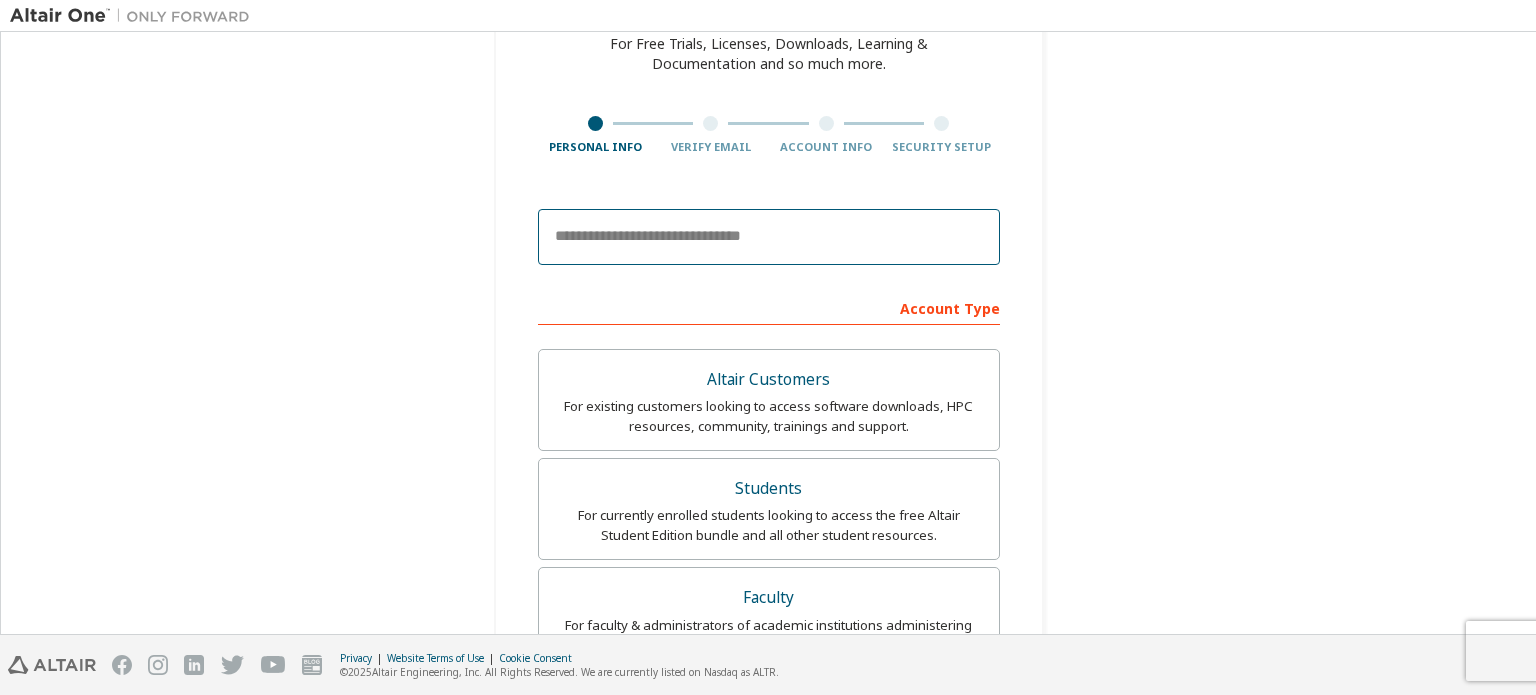 click at bounding box center (769, 237) 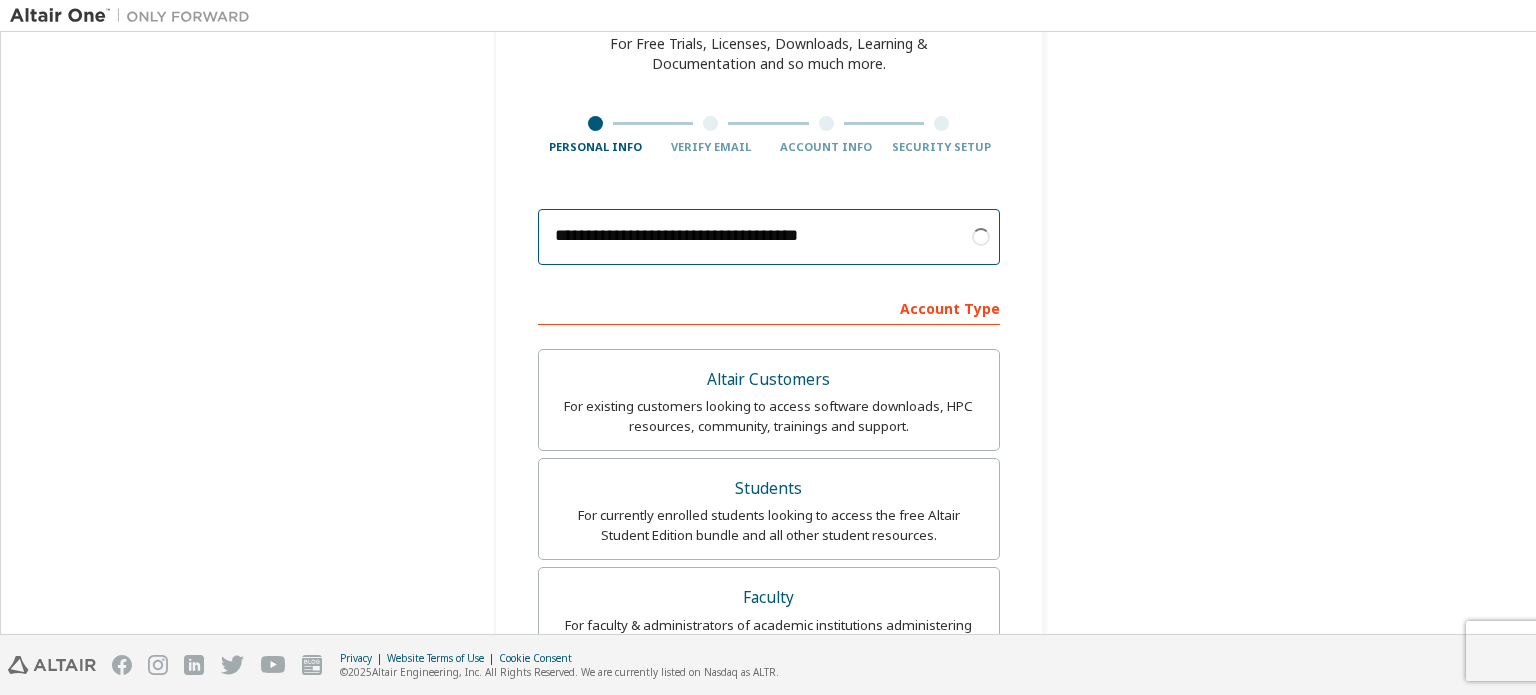 click on "**********" at bounding box center (769, 237) 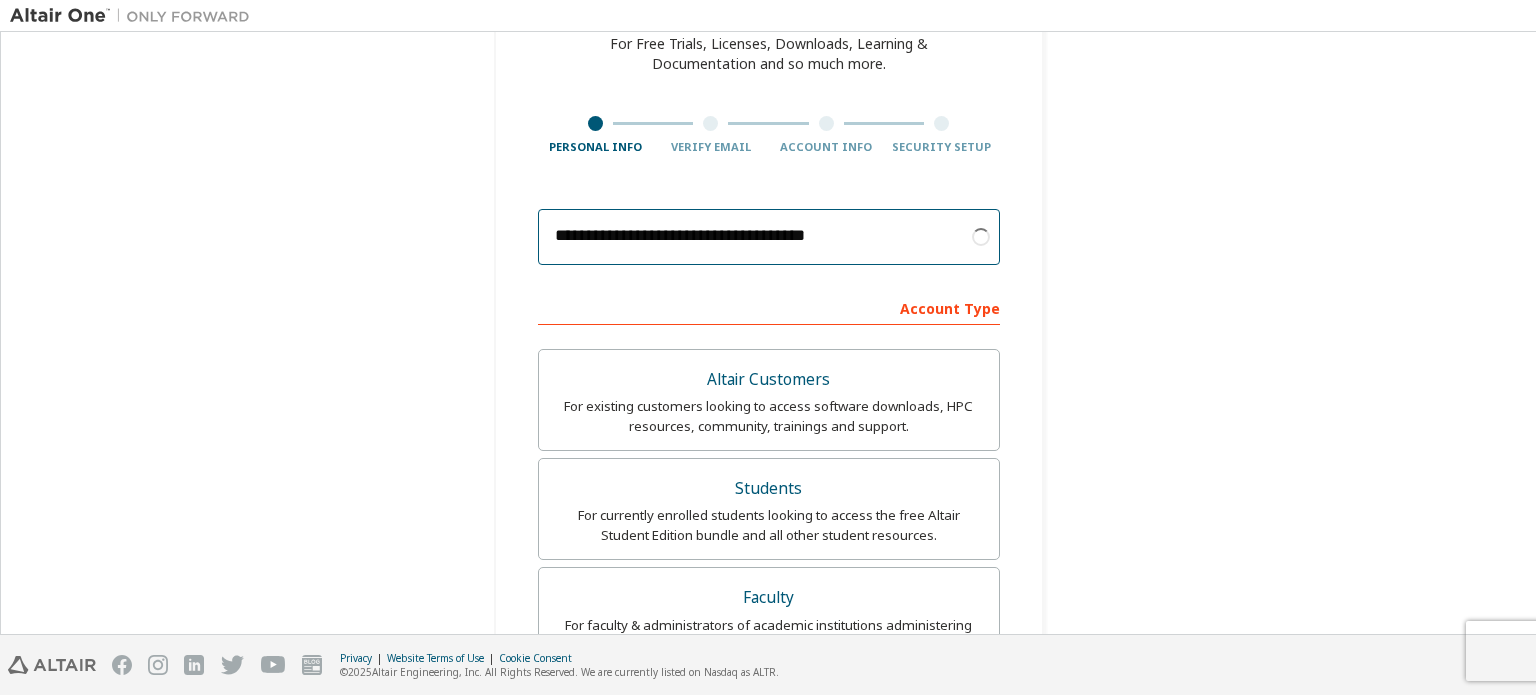 type on "**********" 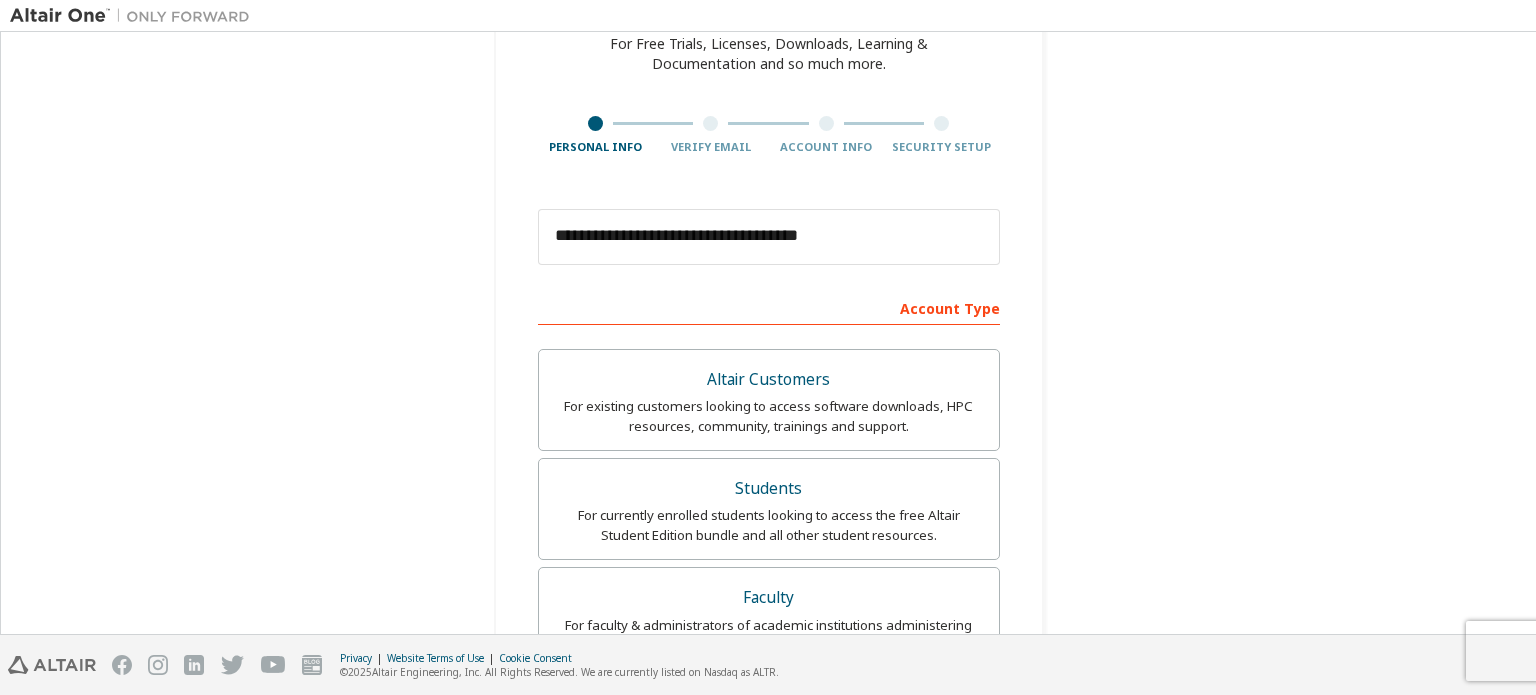 click on "Account Type" at bounding box center (769, 307) 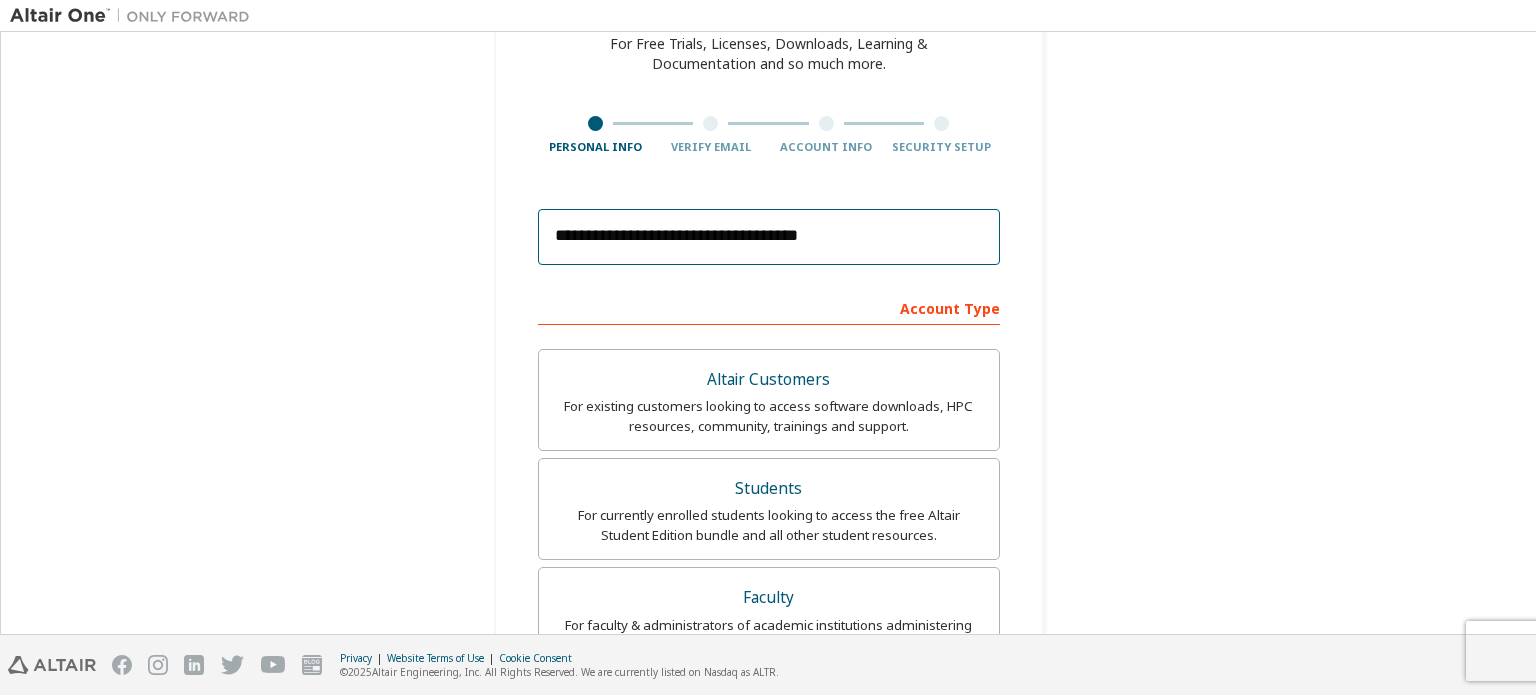 click on "**********" at bounding box center [769, 237] 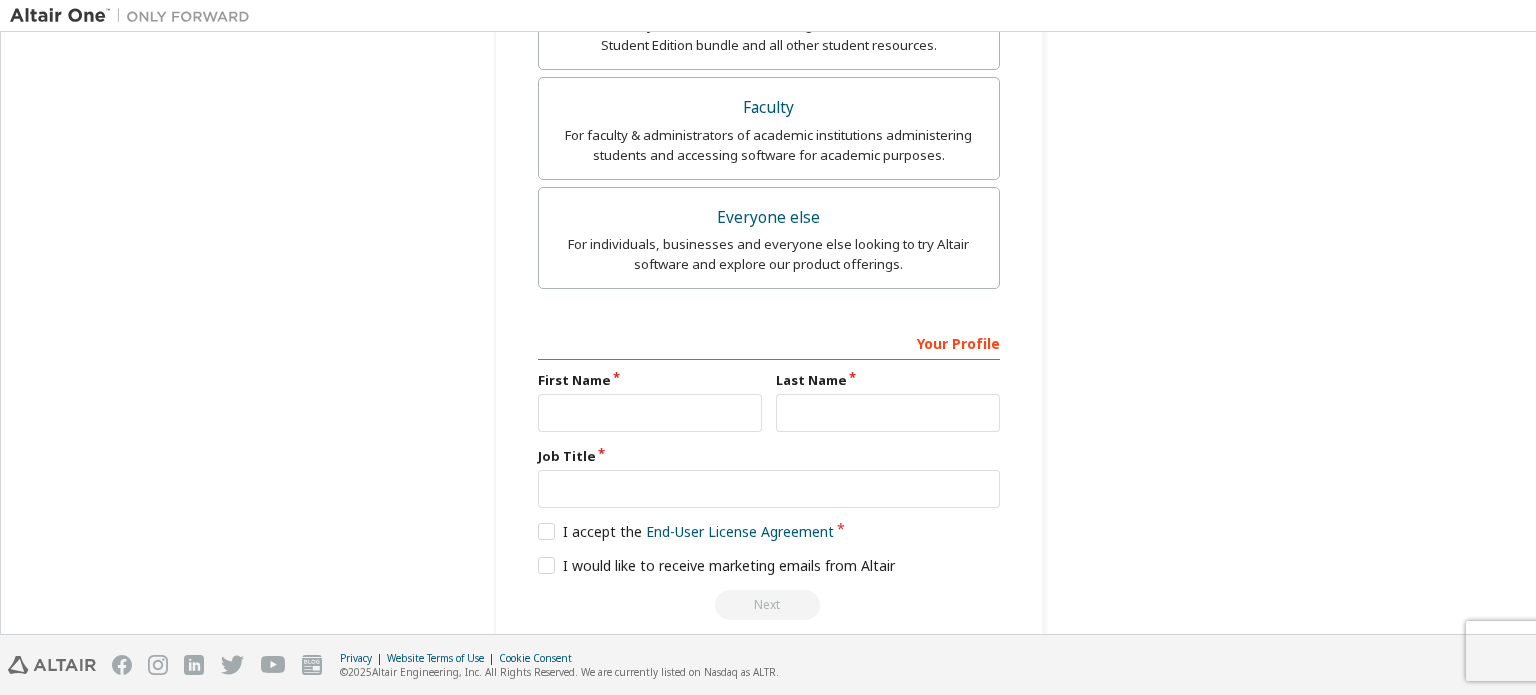 scroll, scrollTop: 627, scrollLeft: 0, axis: vertical 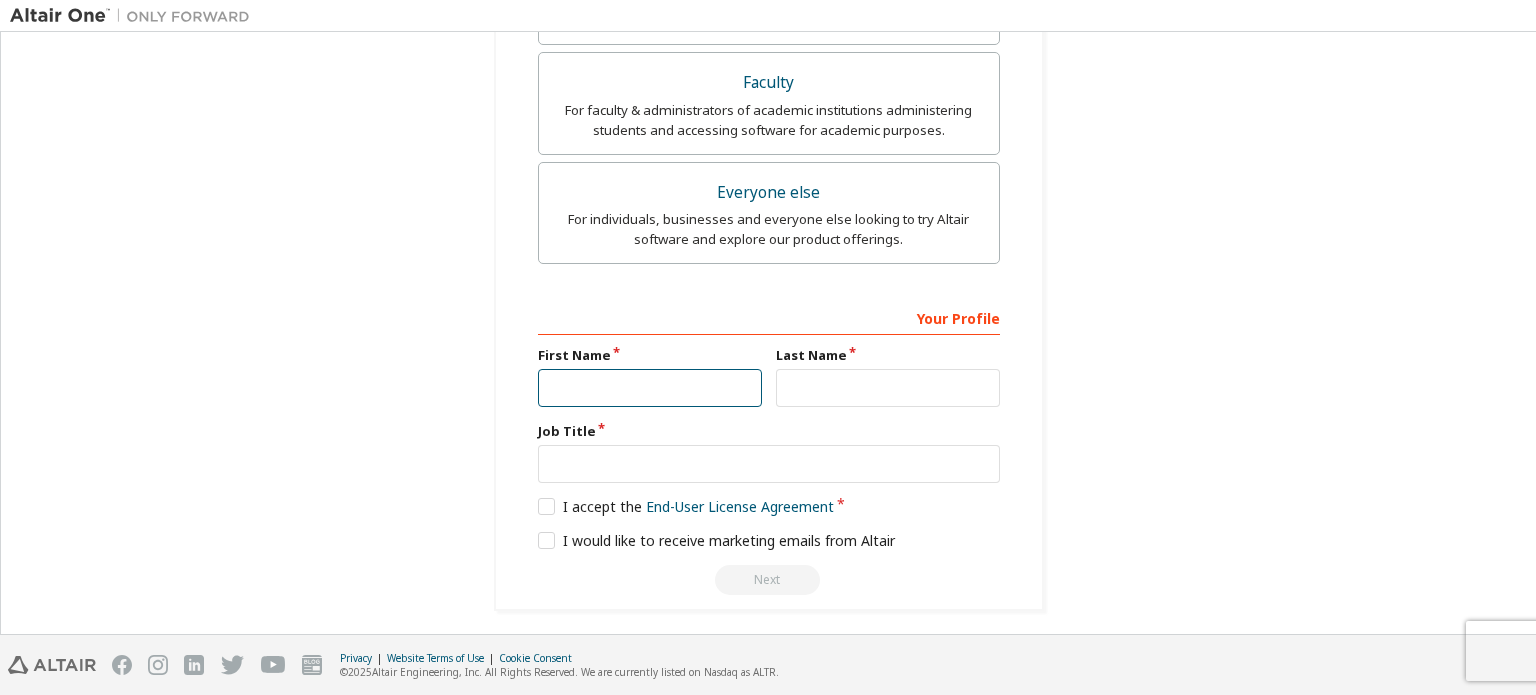 click at bounding box center (650, 388) 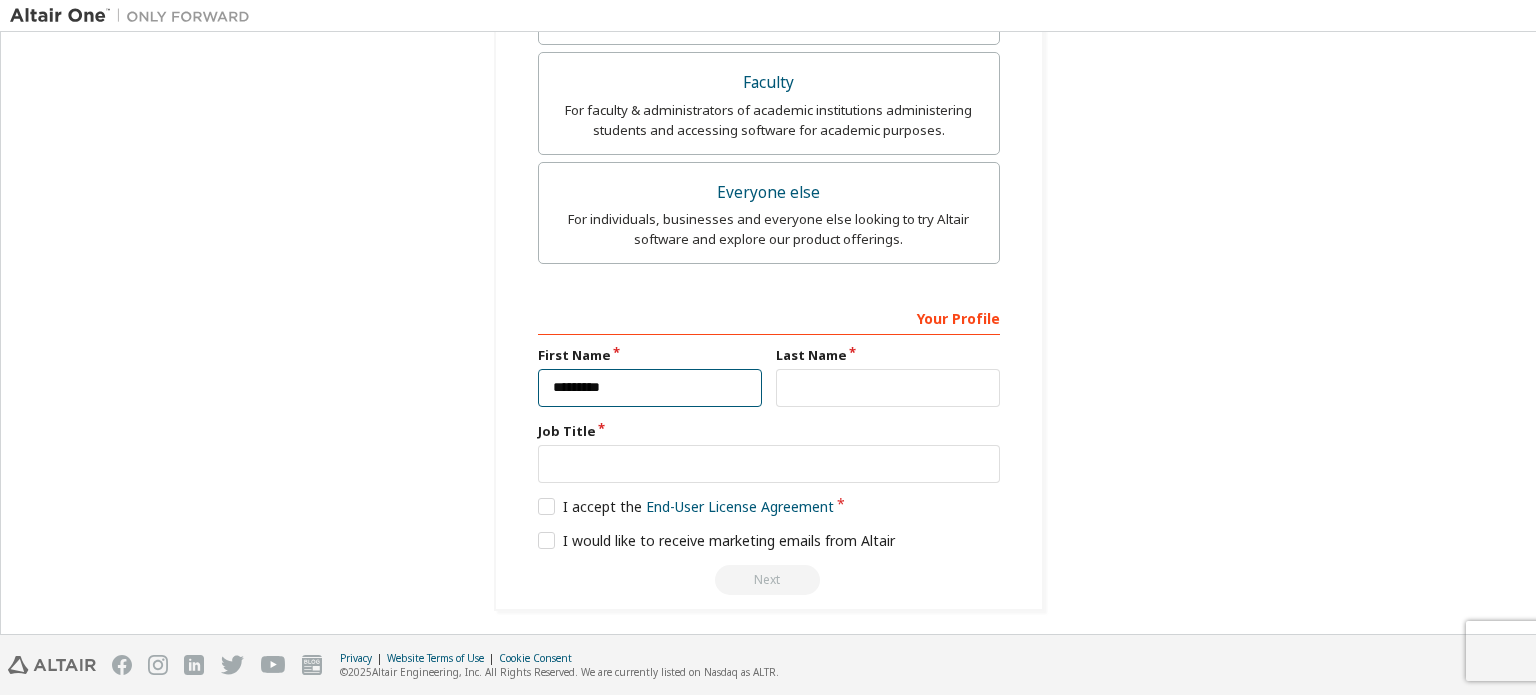 type on "*********" 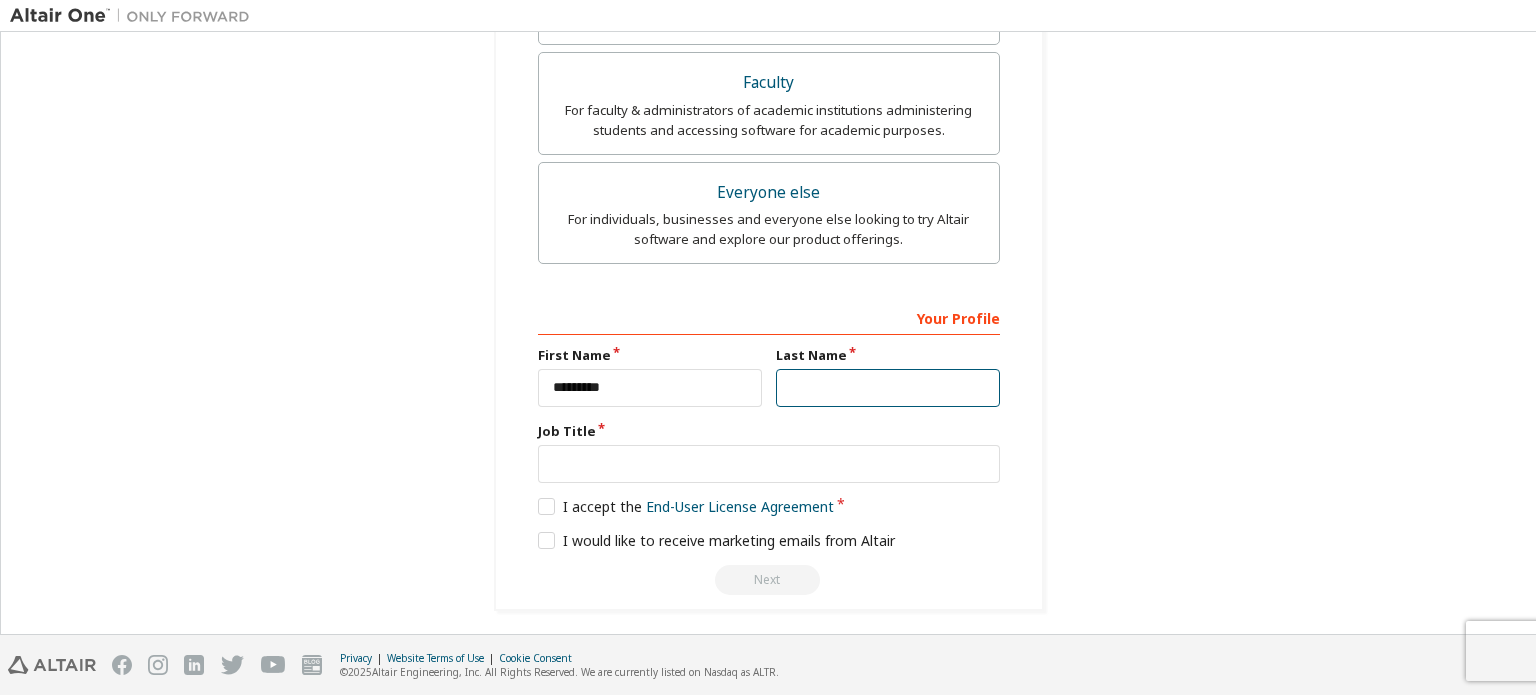 click at bounding box center [888, 388] 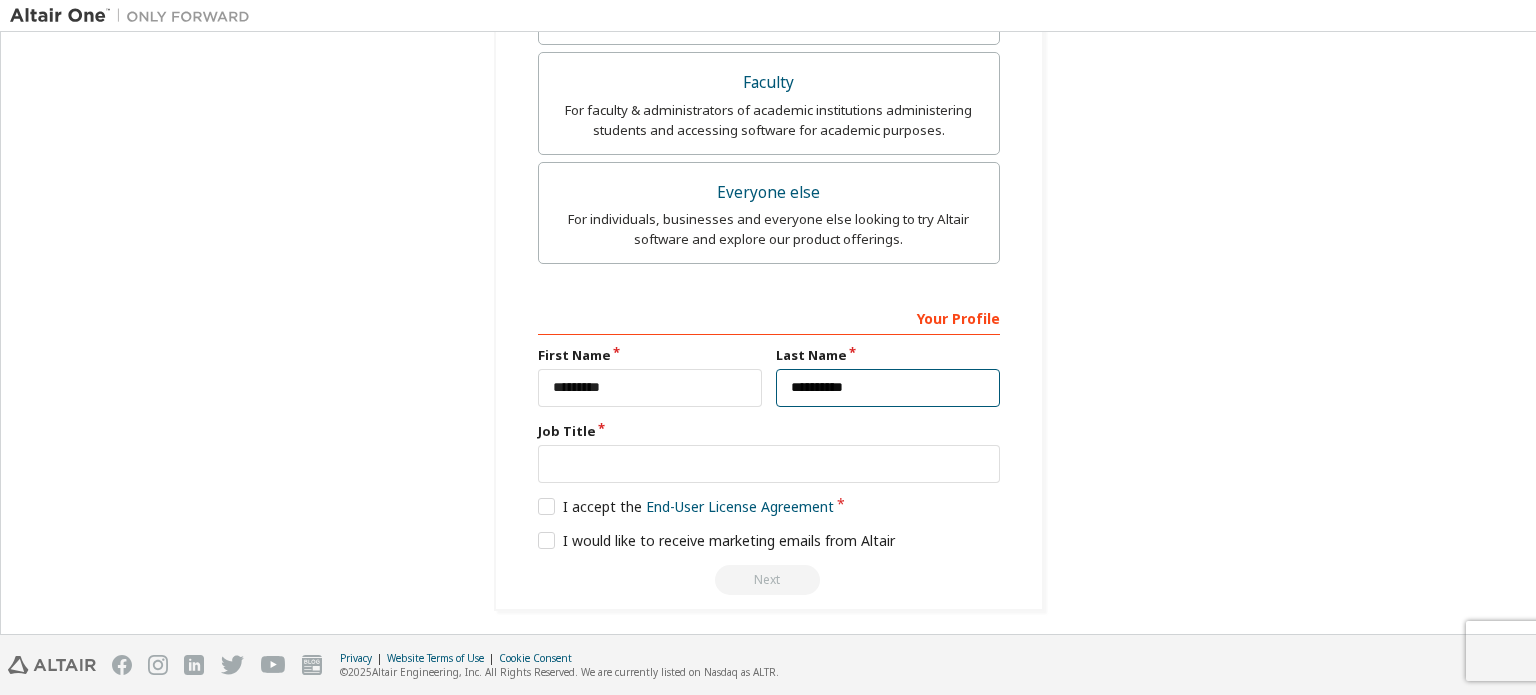type on "**********" 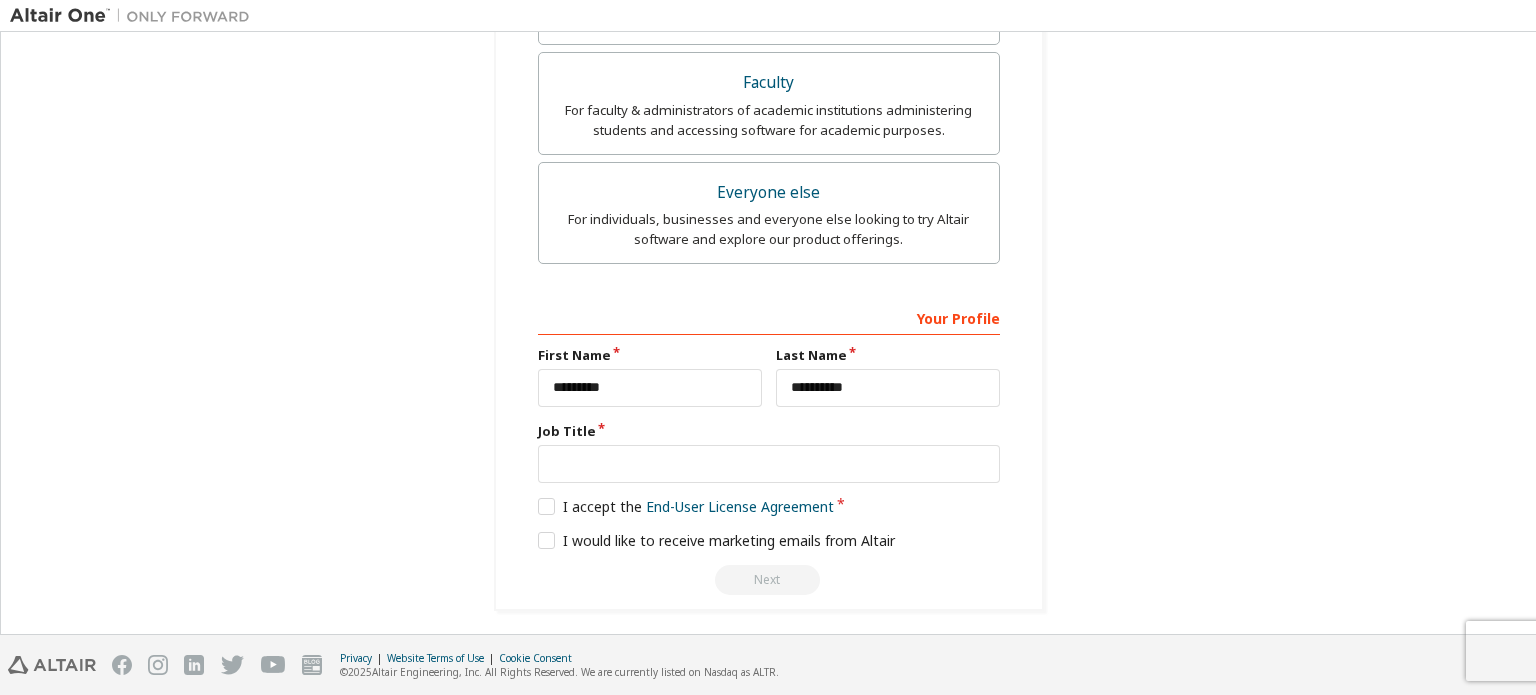 click on "**********" at bounding box center (768, 22) 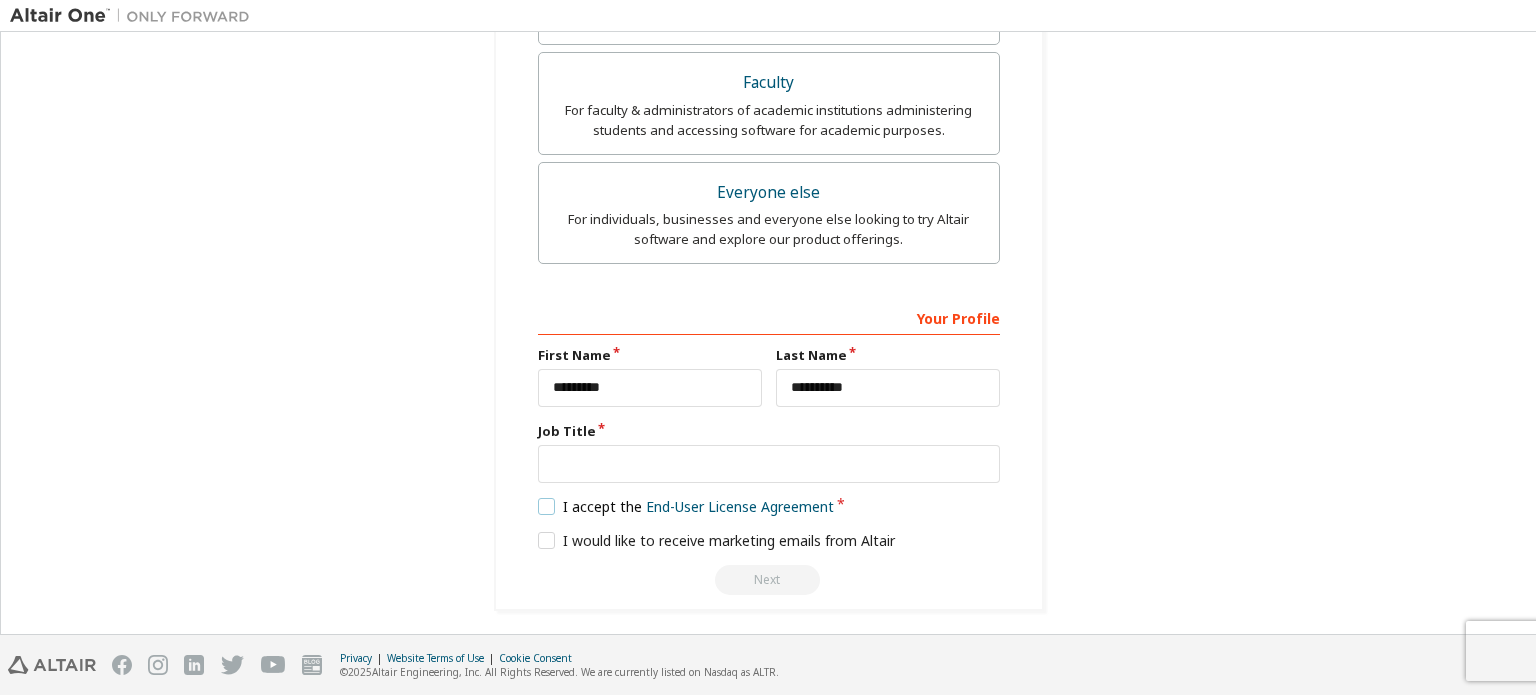 click on "I accept the    End-User License Agreement" at bounding box center (686, 506) 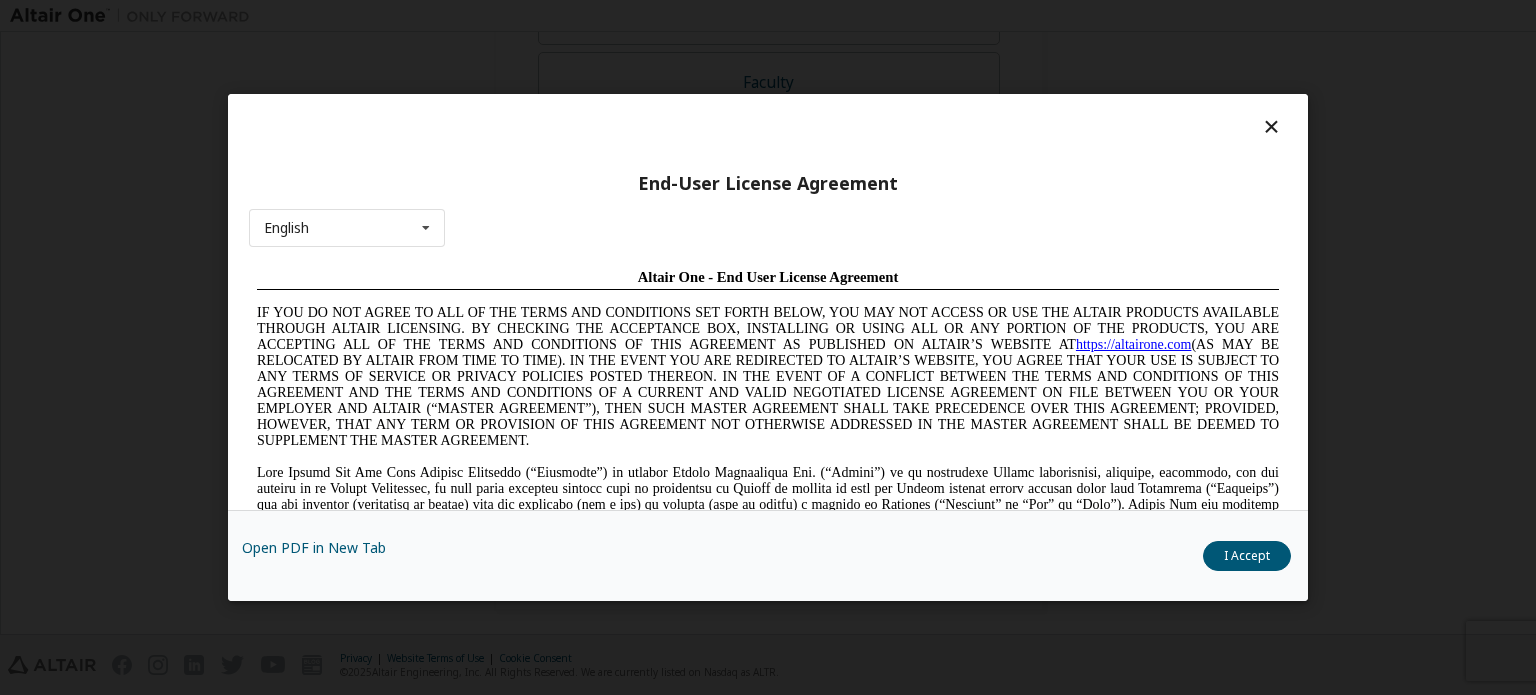 scroll, scrollTop: 0, scrollLeft: 0, axis: both 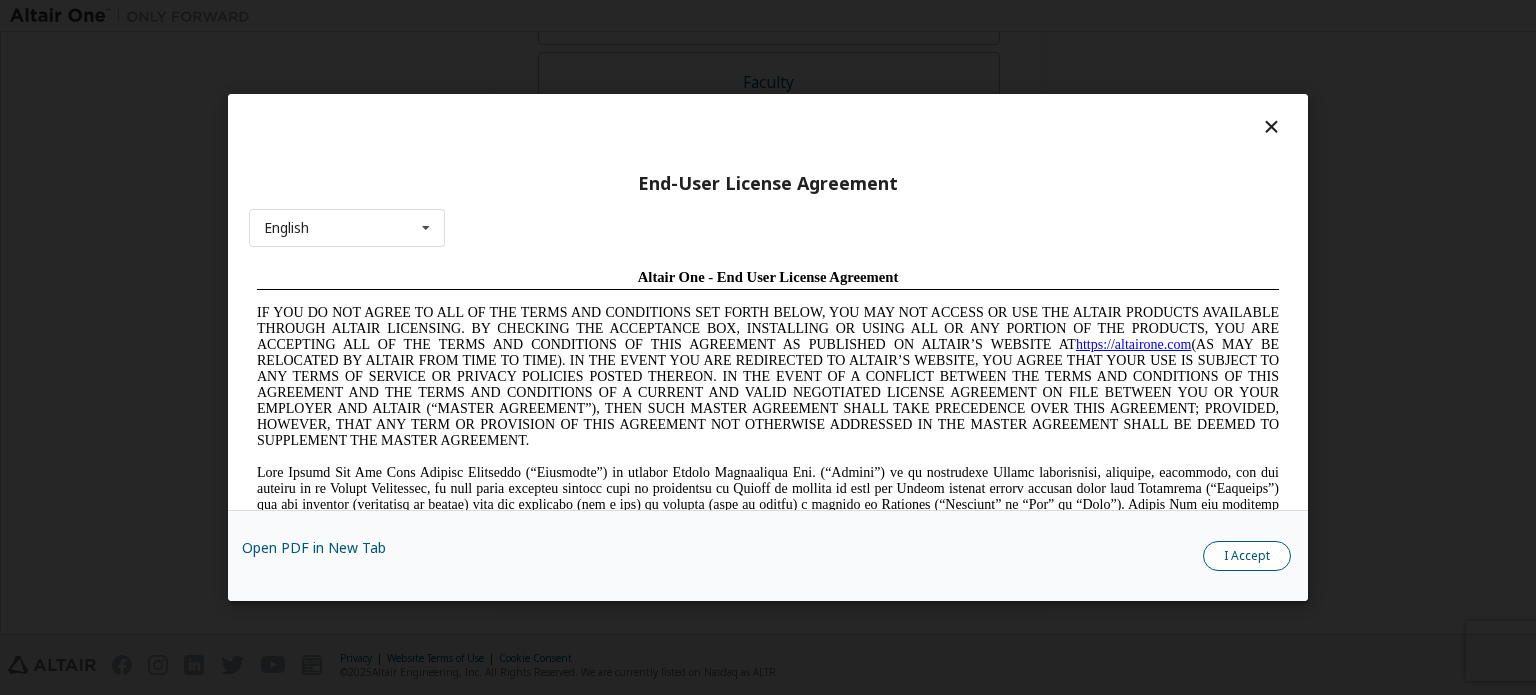 click on "I Accept" at bounding box center (1247, 556) 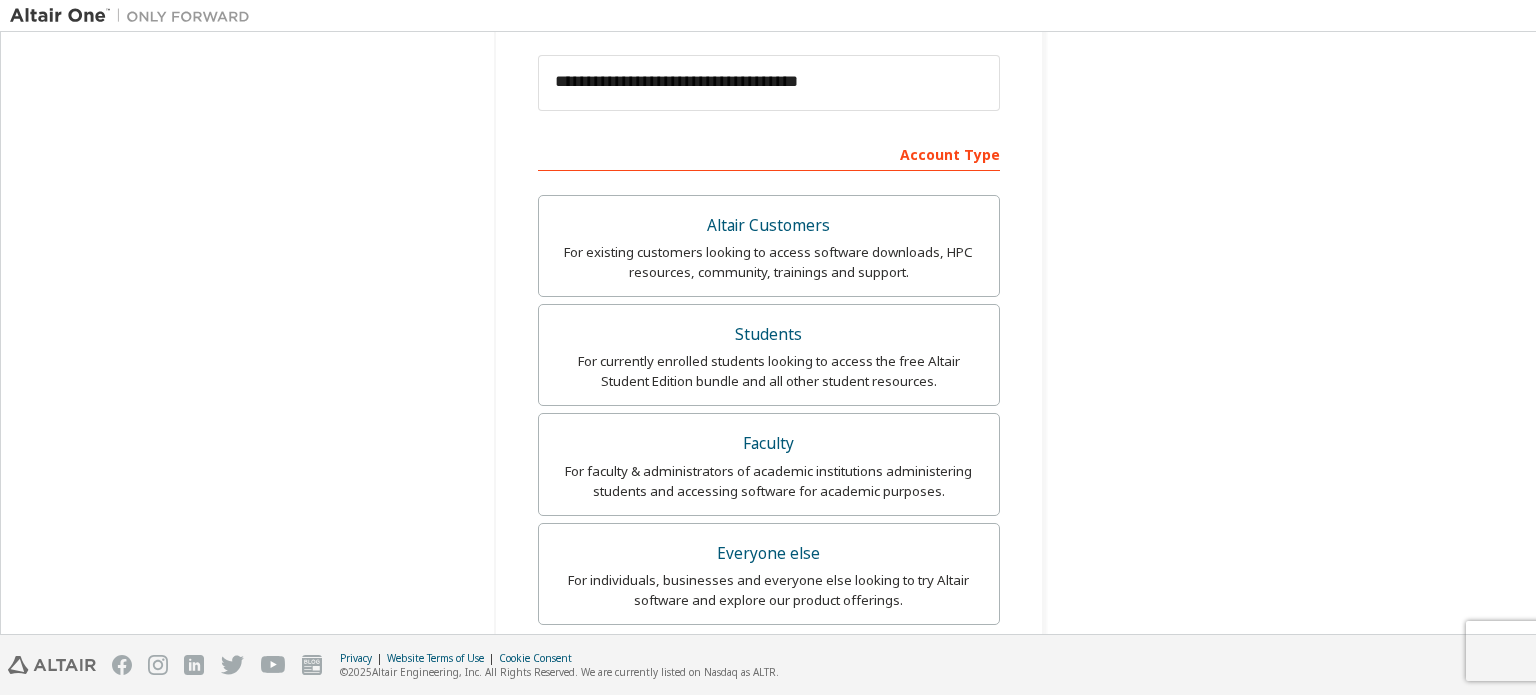 scroll, scrollTop: 268, scrollLeft: 0, axis: vertical 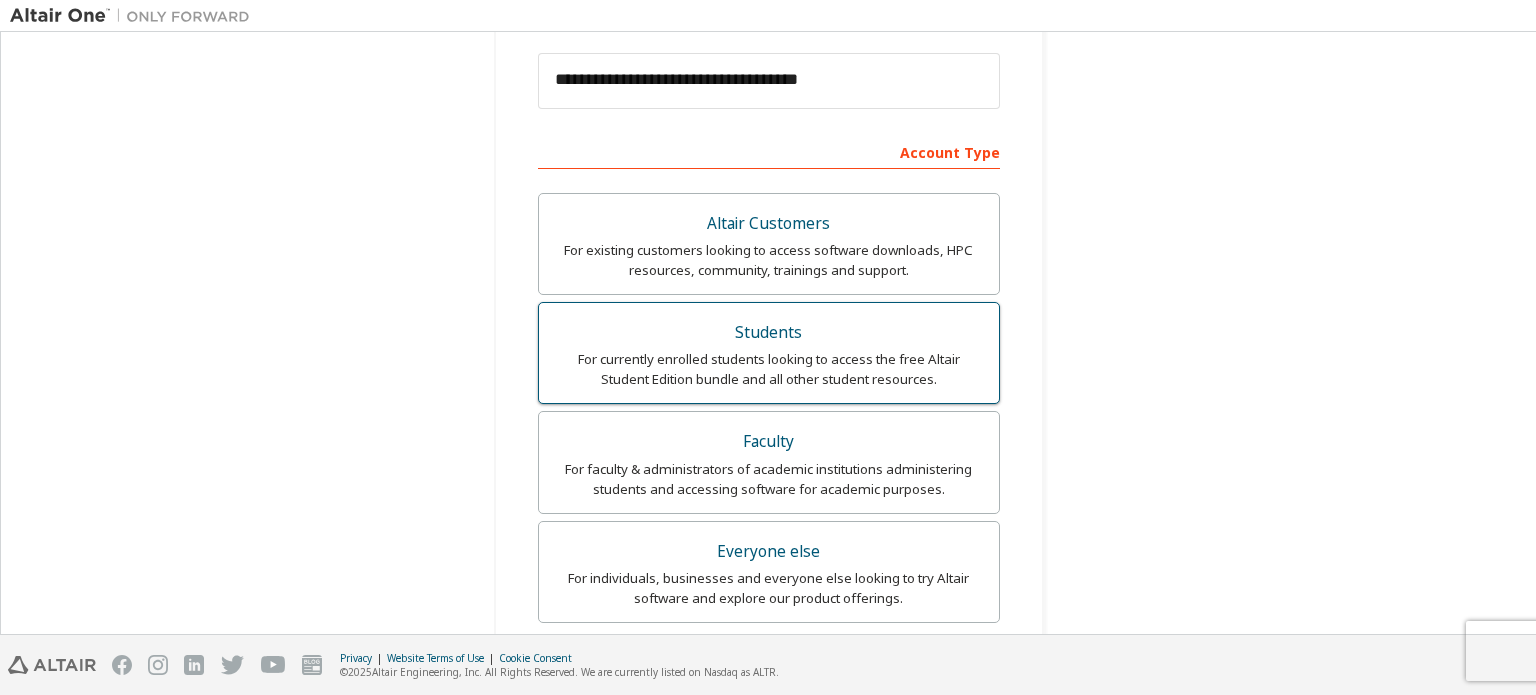 click on "For currently enrolled students looking to access the free Altair Student Edition bundle and all other student resources." at bounding box center (769, 369) 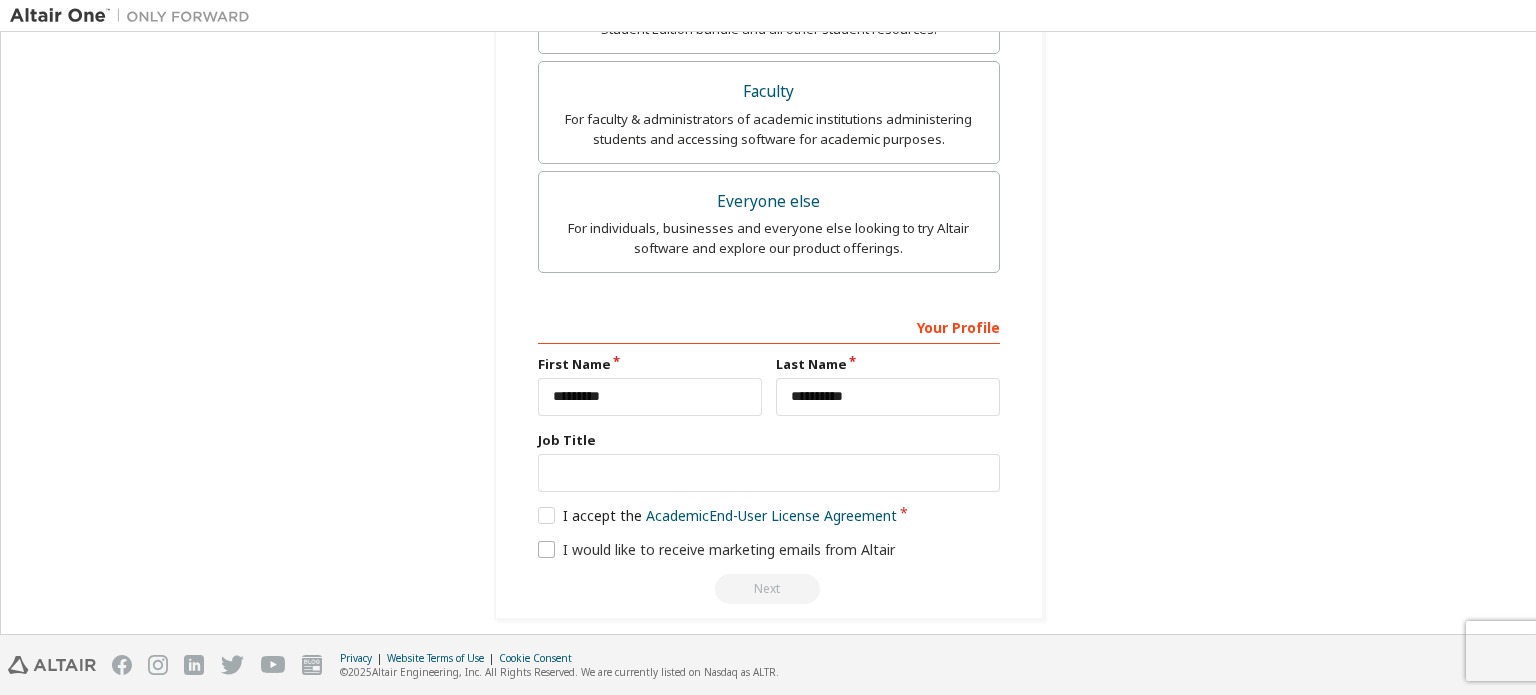 scroll, scrollTop: 622, scrollLeft: 0, axis: vertical 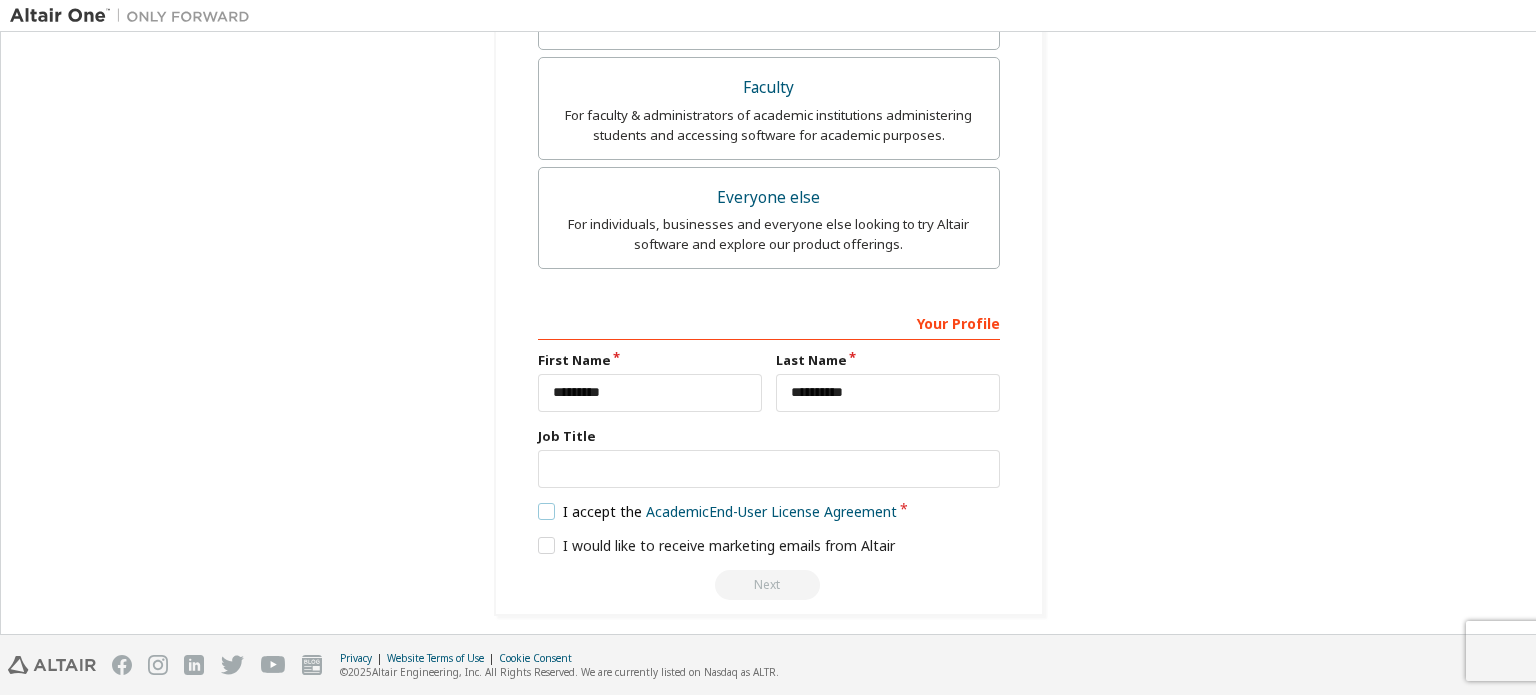 click on "I accept the   Academic   End-User License Agreement" at bounding box center [718, 511] 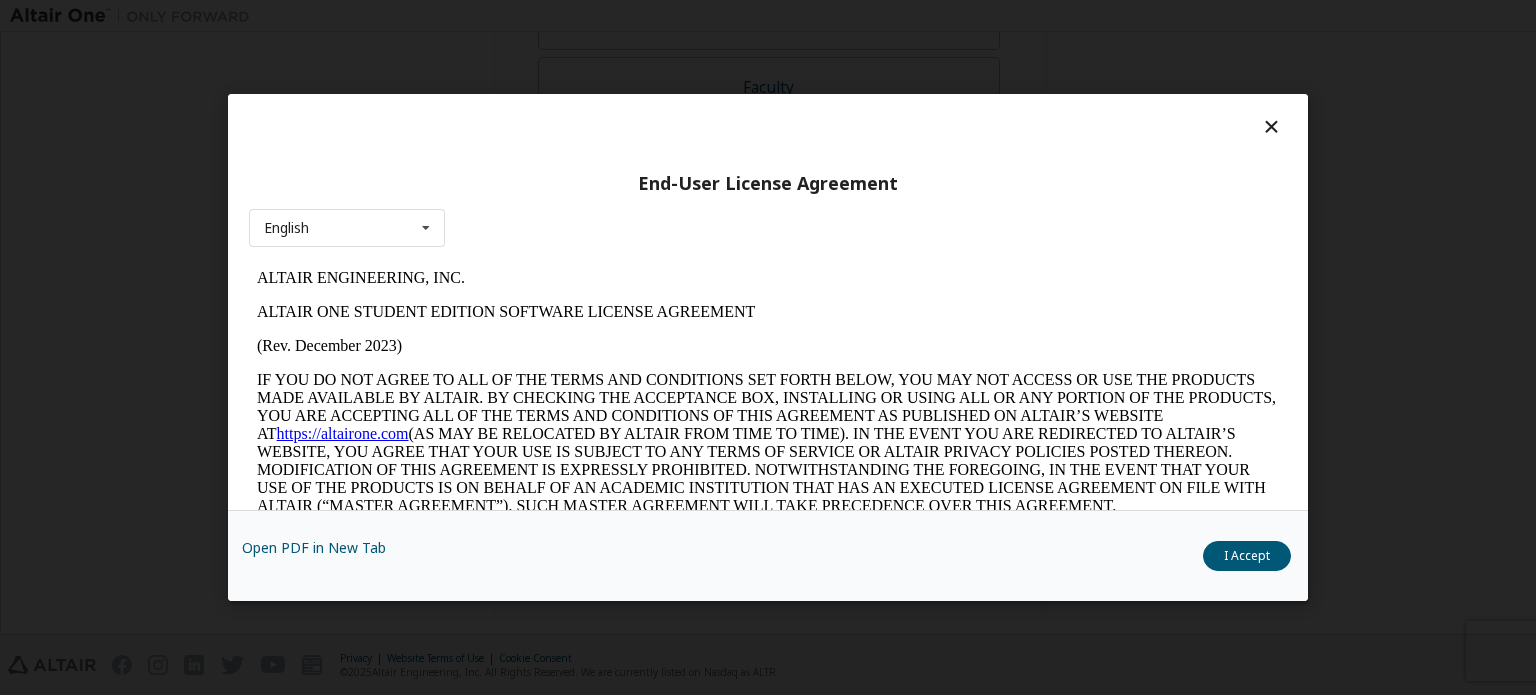 scroll, scrollTop: 0, scrollLeft: 0, axis: both 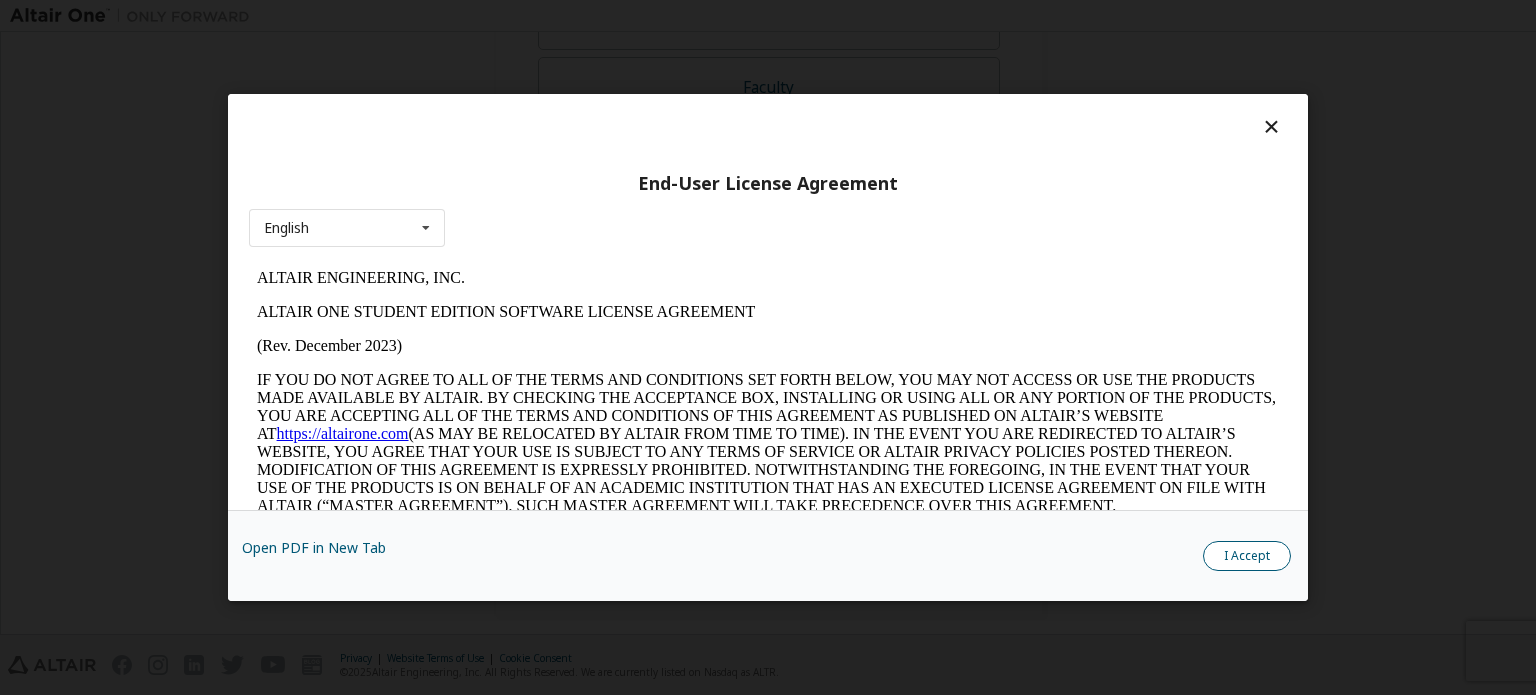 click on "I Accept" at bounding box center (1247, 556) 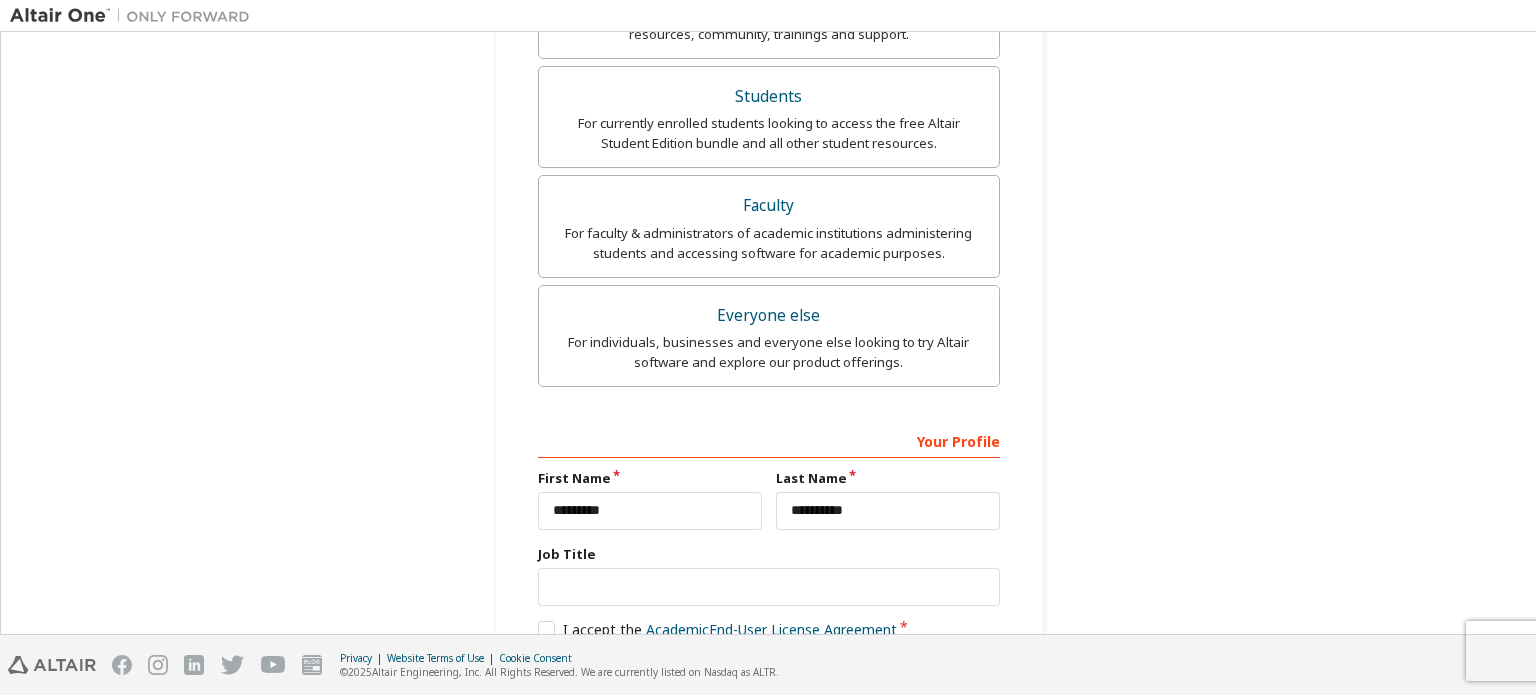 scroll, scrollTop: 627, scrollLeft: 0, axis: vertical 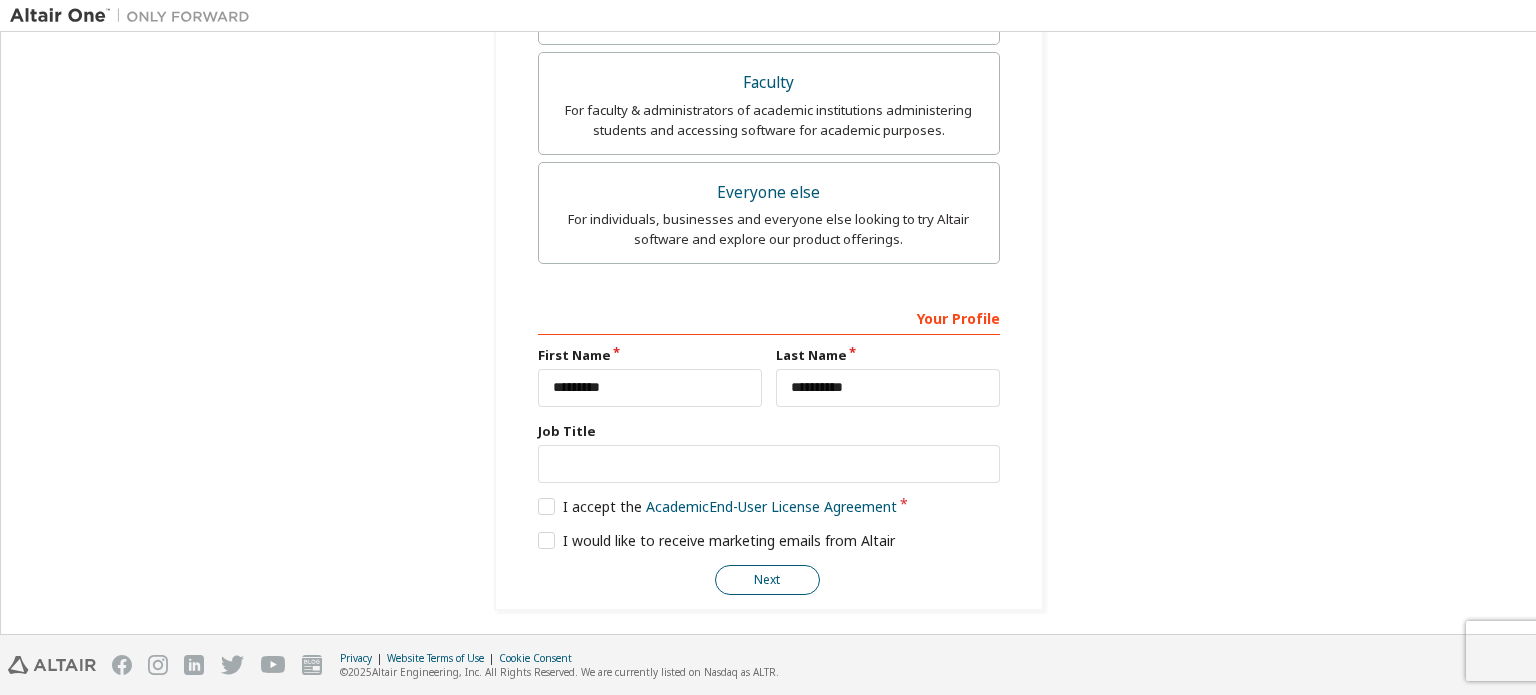click on "Next" at bounding box center [767, 580] 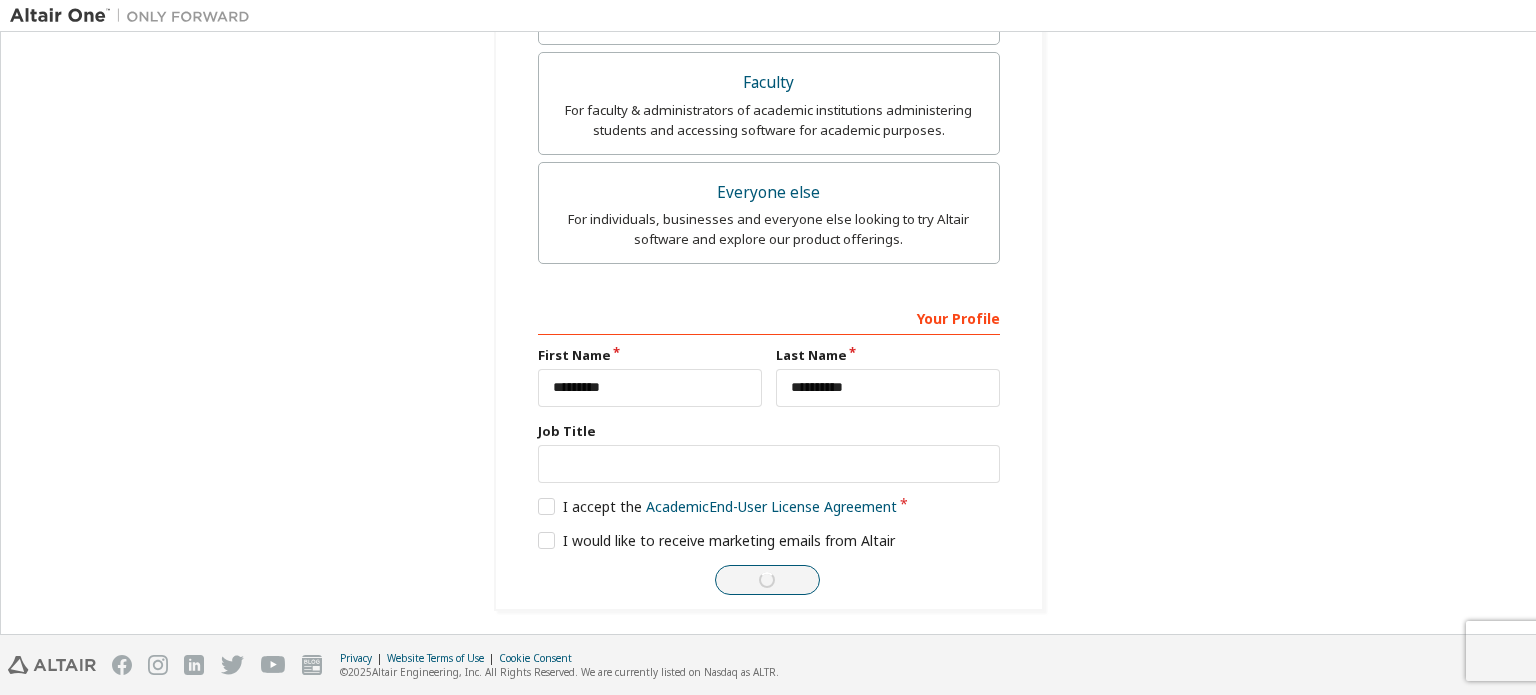 scroll, scrollTop: 0, scrollLeft: 0, axis: both 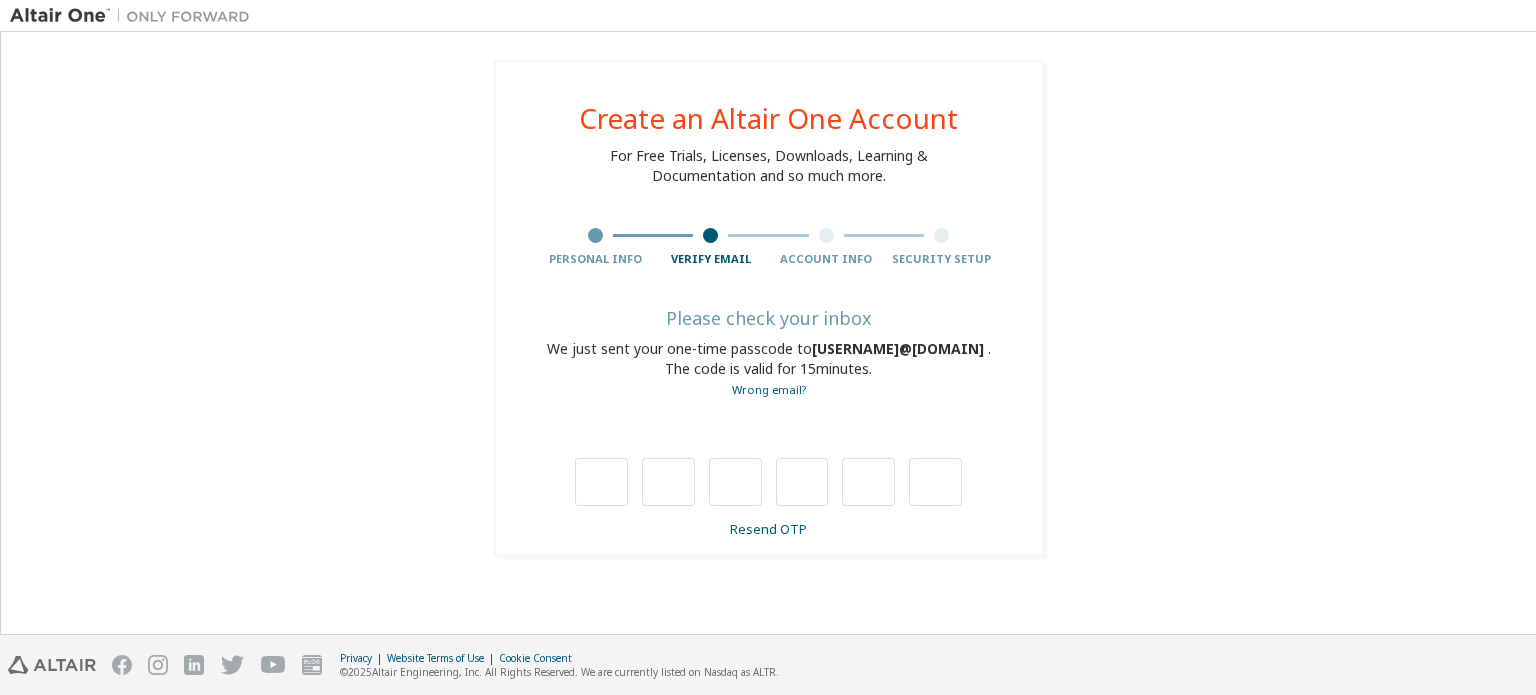 type on "*" 